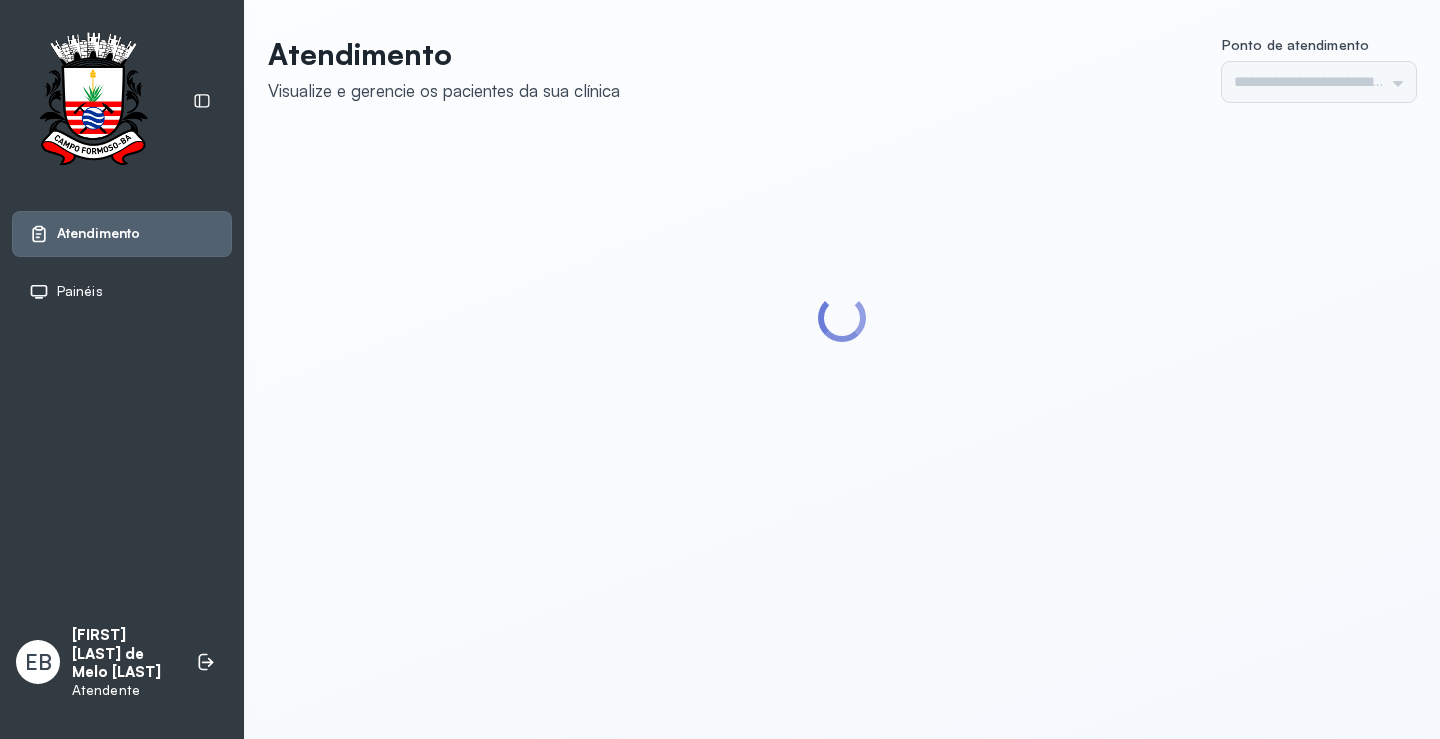 scroll, scrollTop: 0, scrollLeft: 0, axis: both 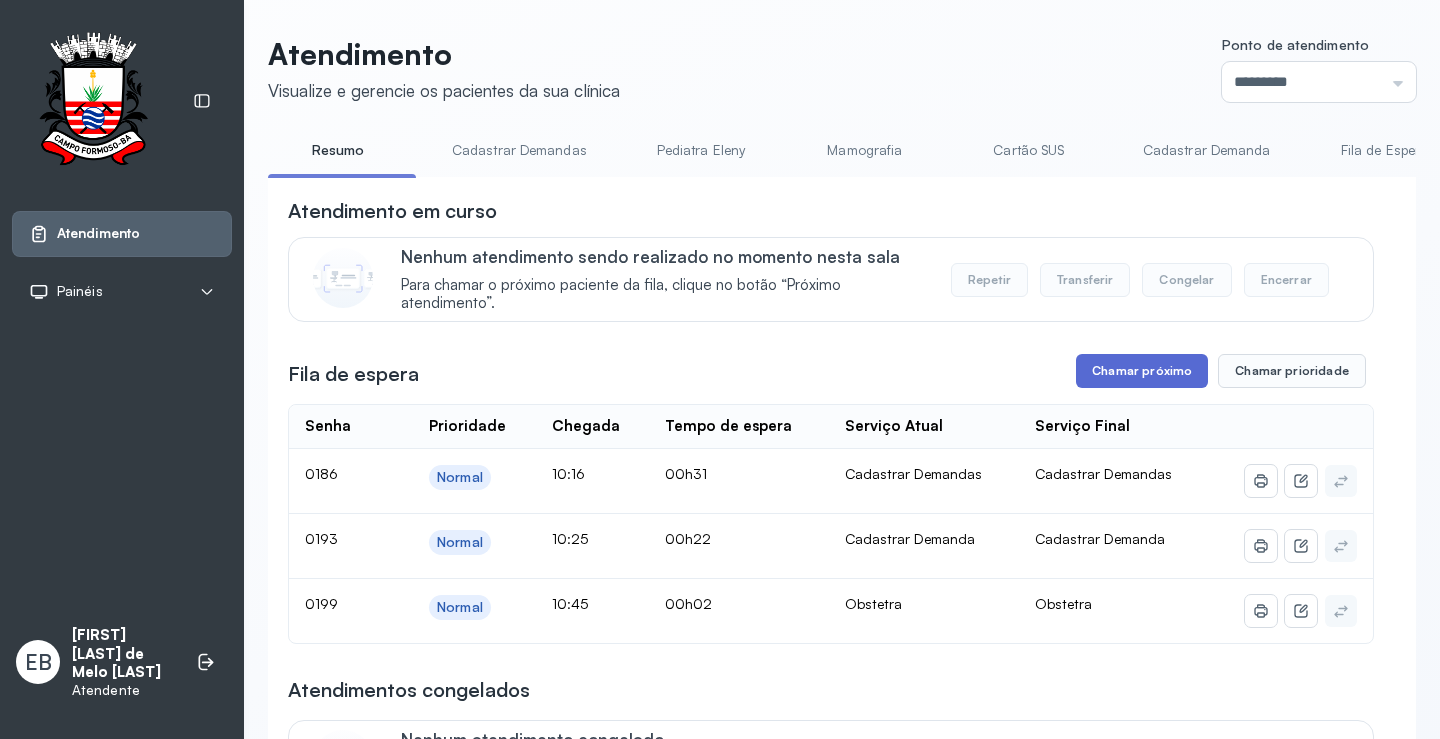 click on "Chamar próximo" at bounding box center [1142, 371] 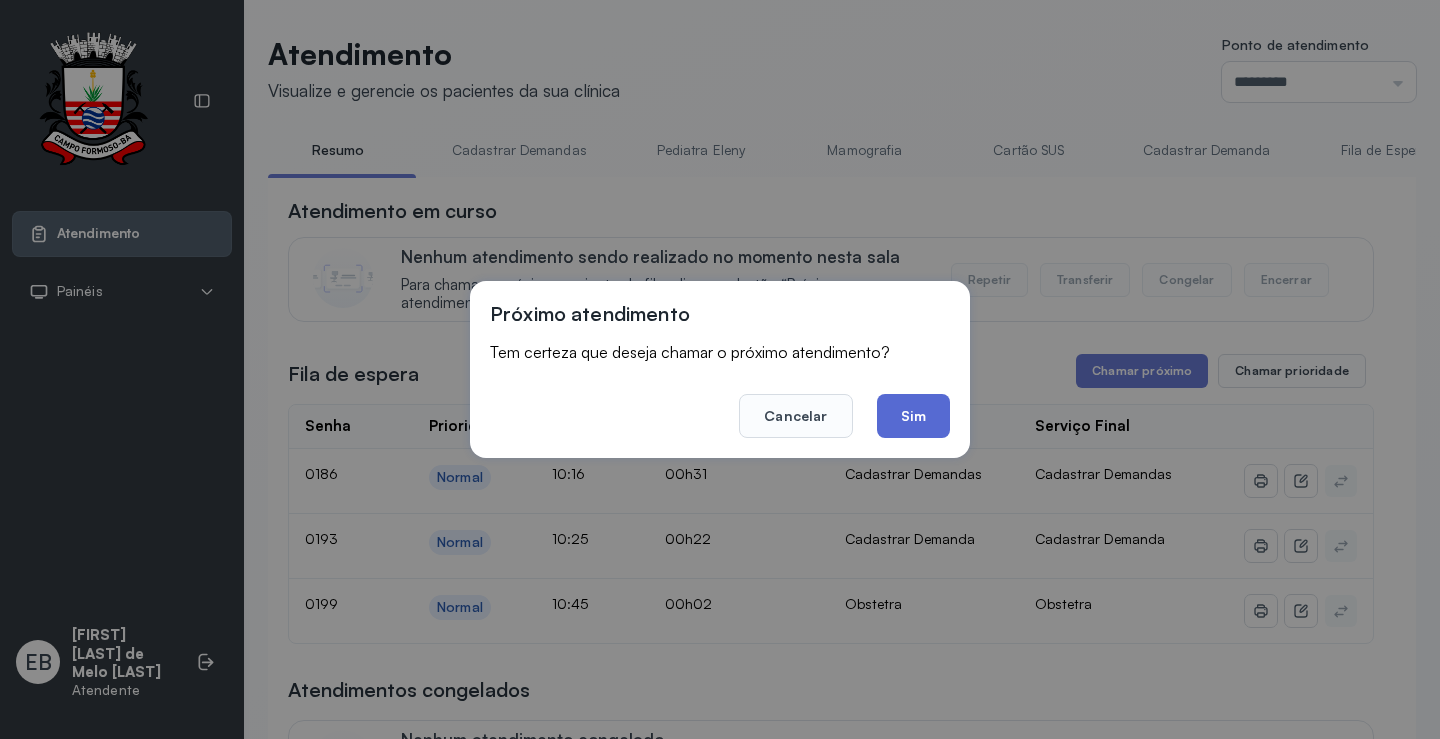 click on "Sim" 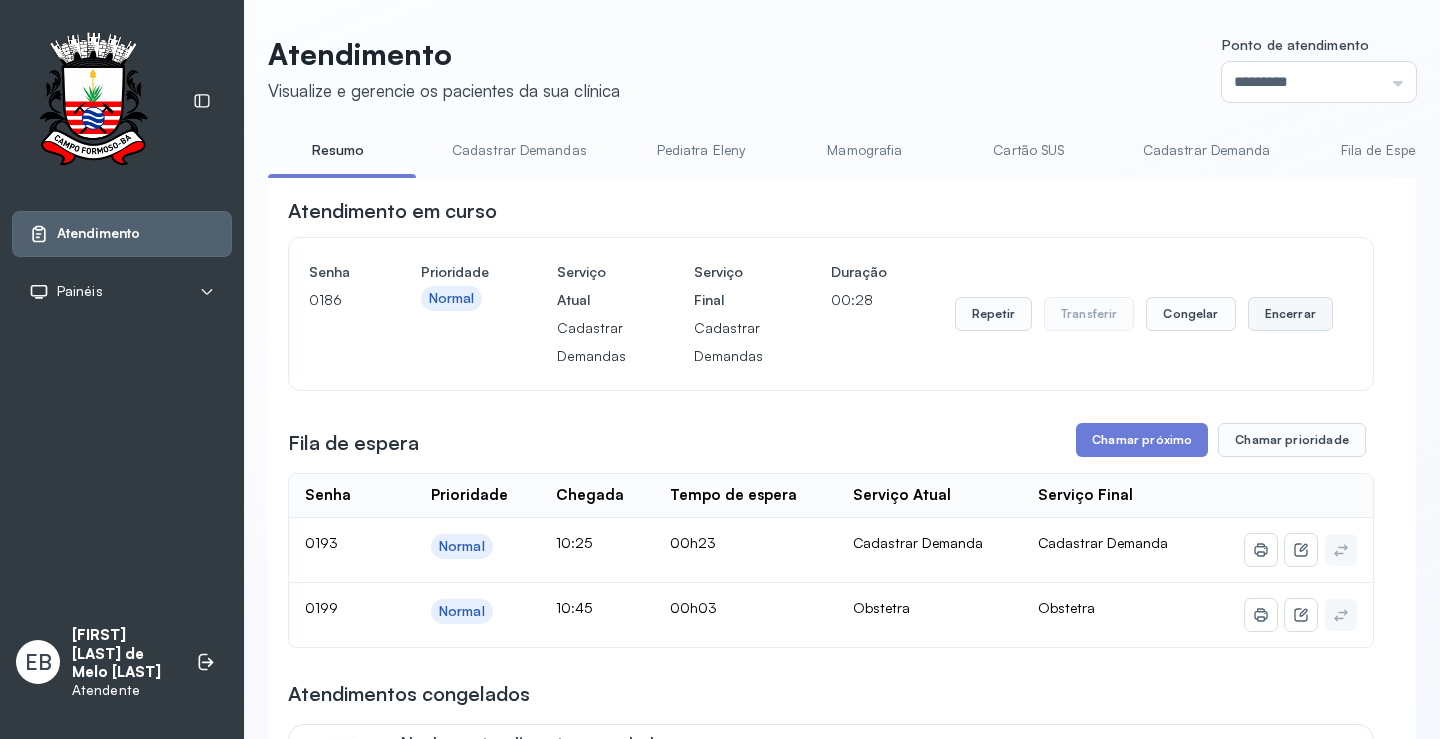 click on "Encerrar" at bounding box center (1290, 314) 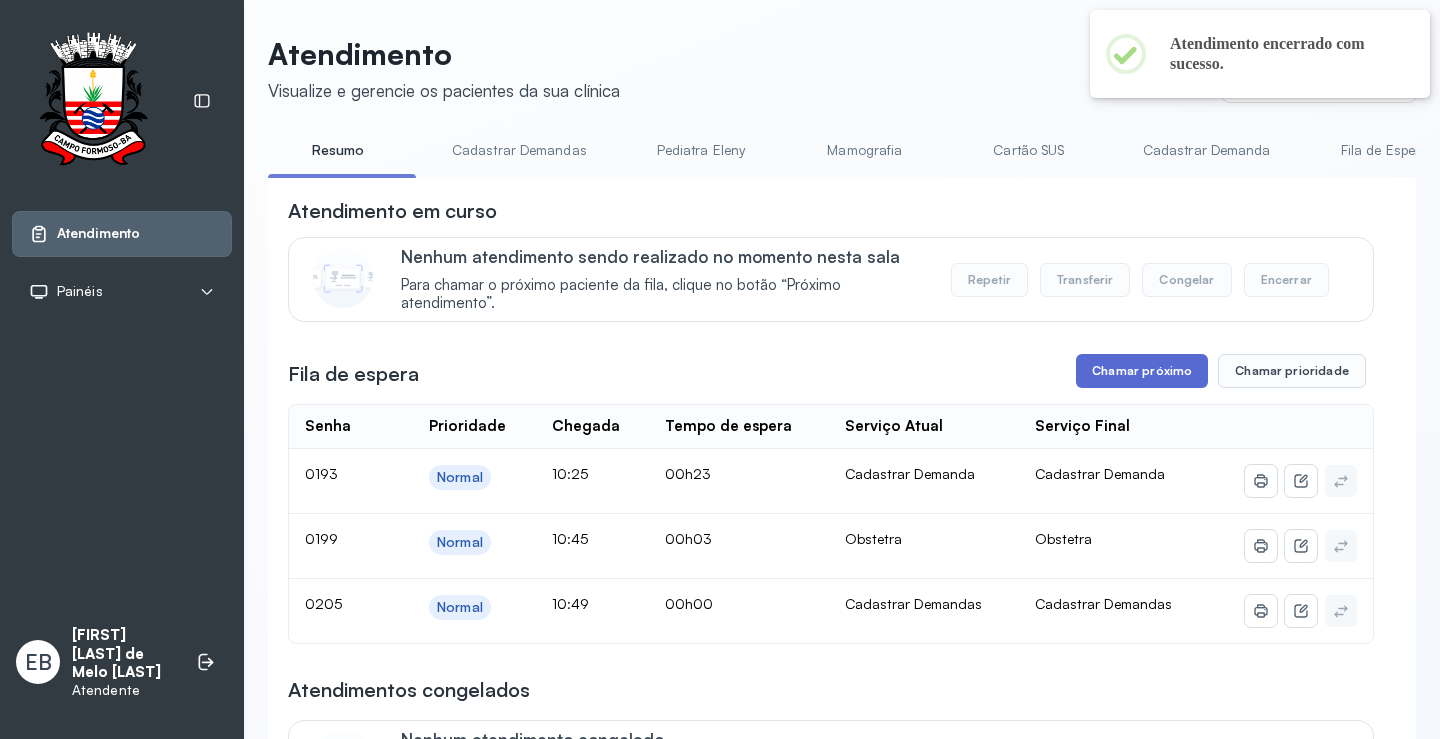 click on "Chamar próximo" at bounding box center [1142, 371] 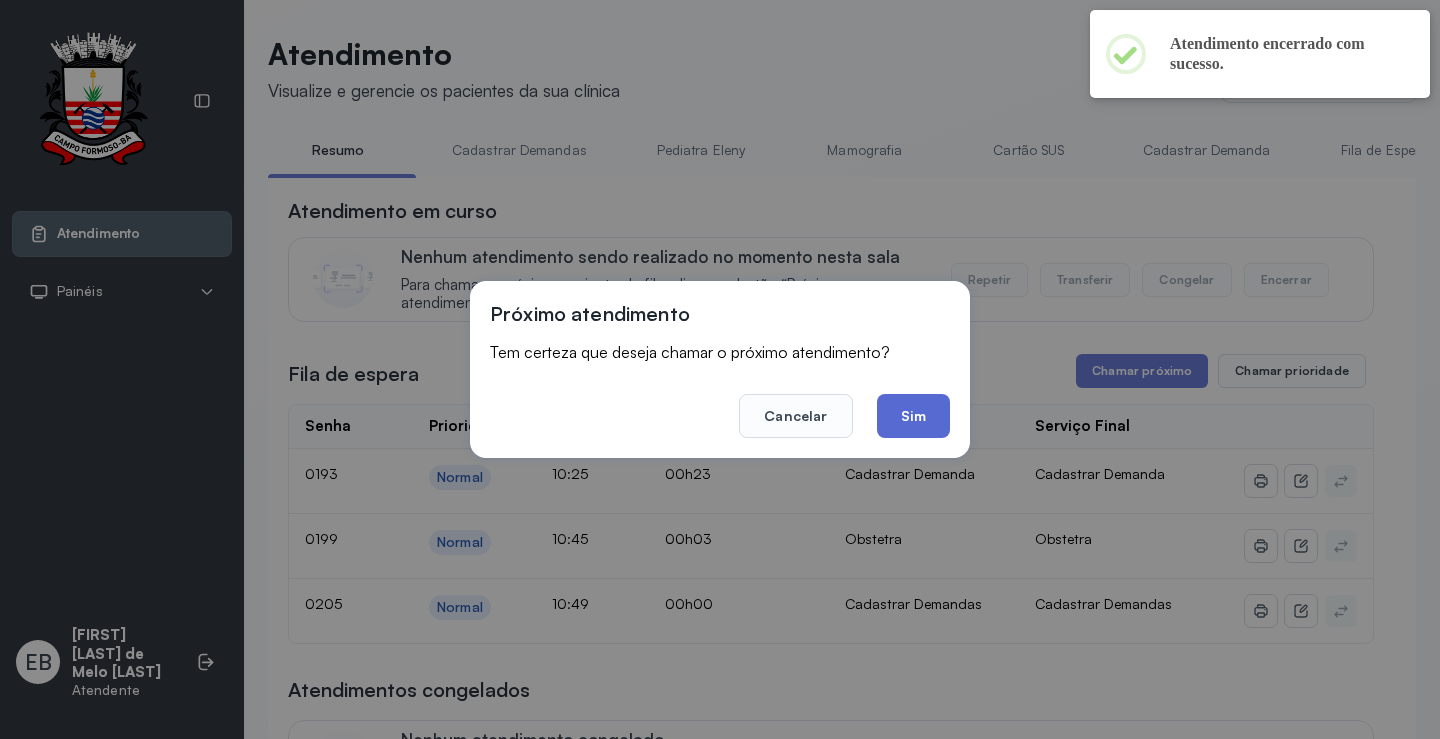 click on "Sim" 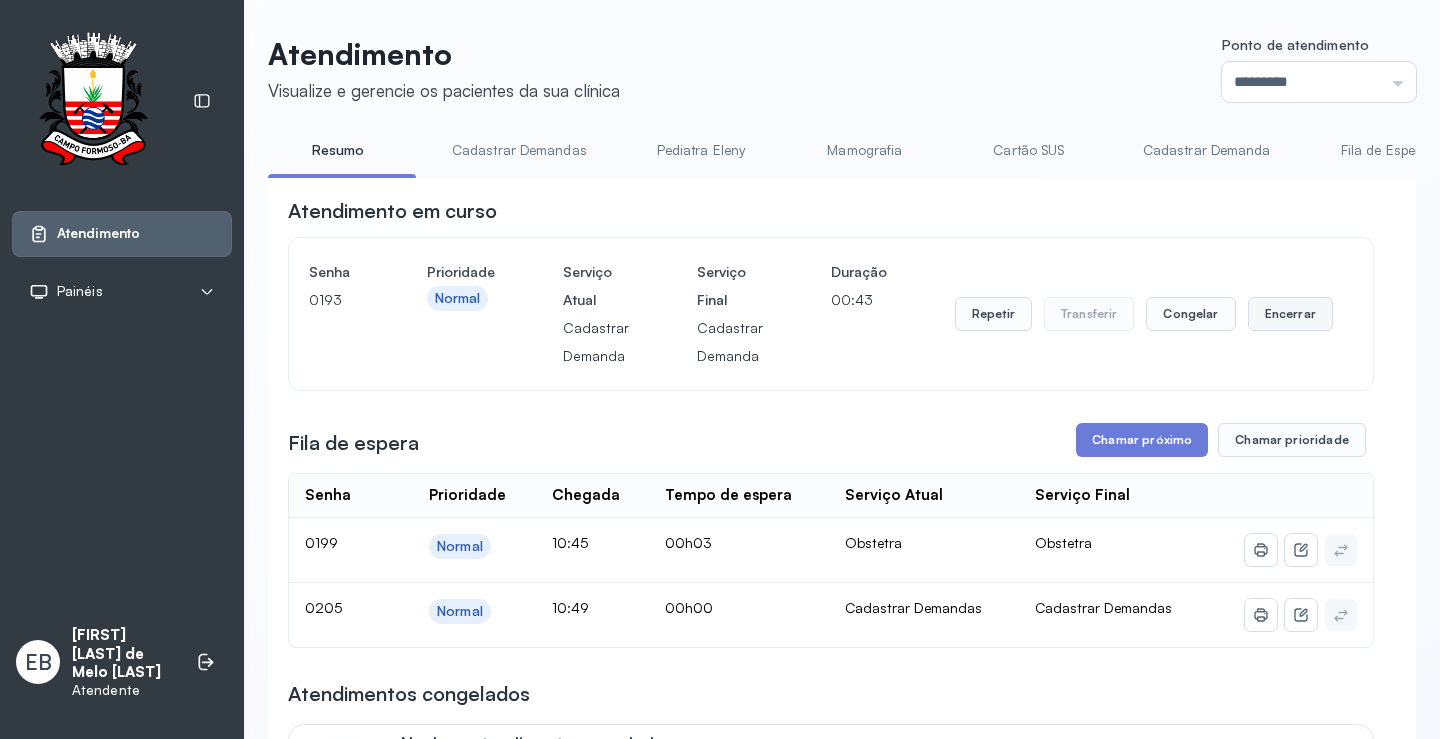 click on "Encerrar" at bounding box center [1290, 314] 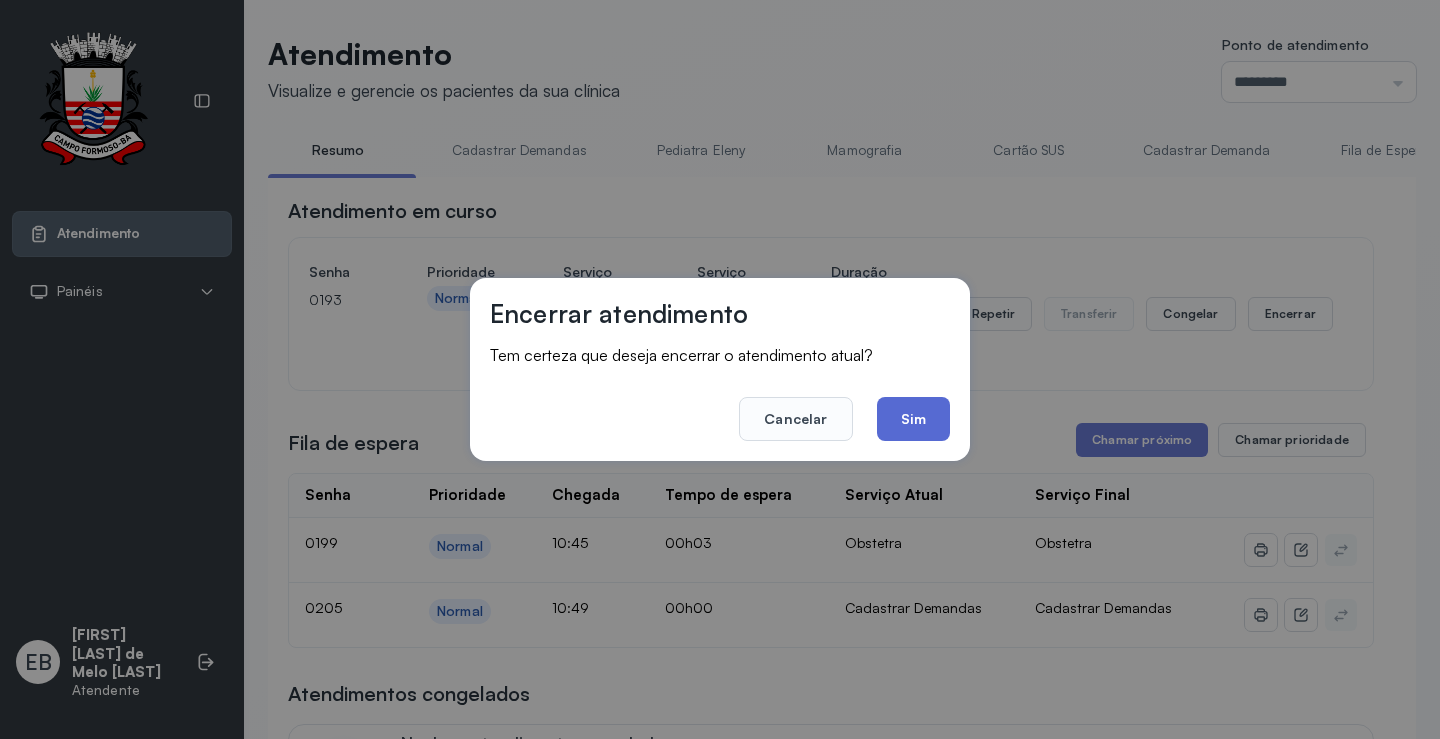 click on "Sim" 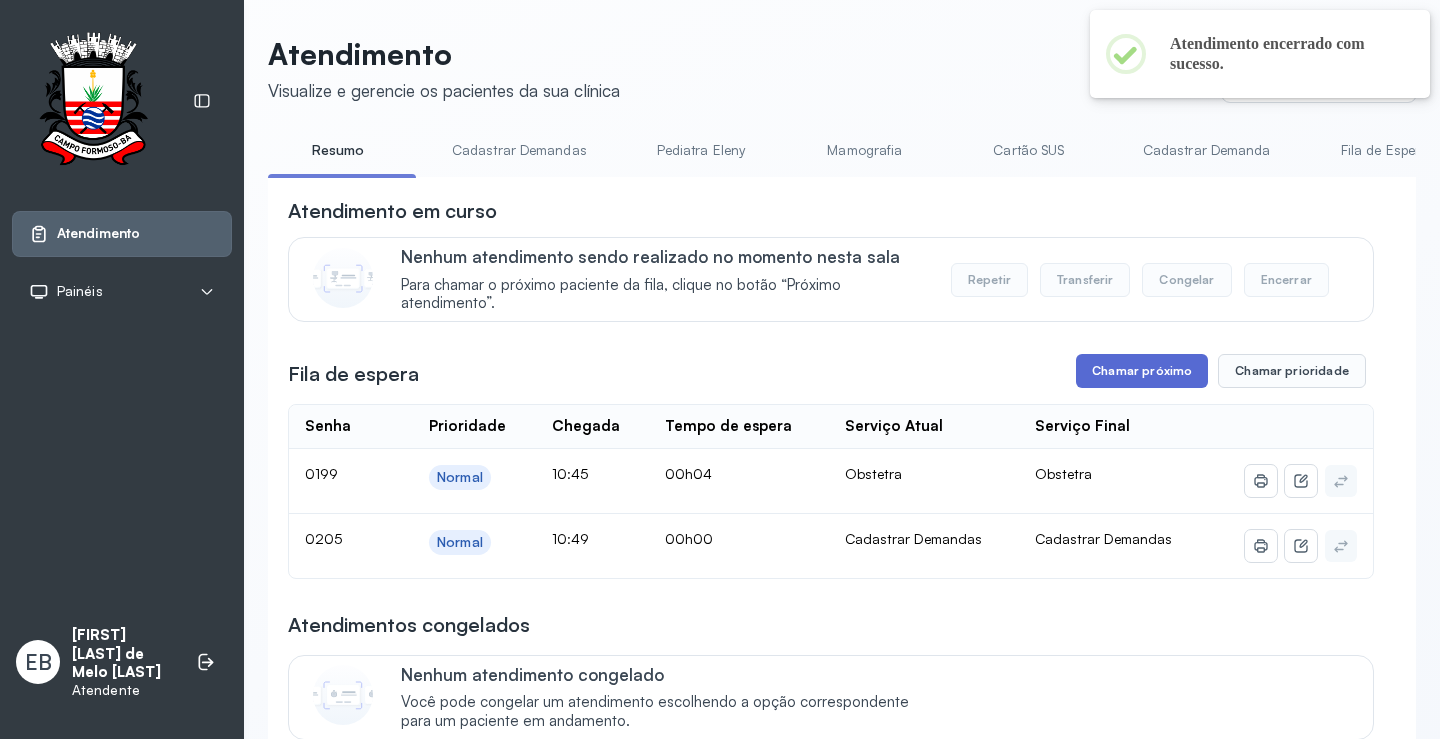 click on "Chamar próximo" at bounding box center (1142, 371) 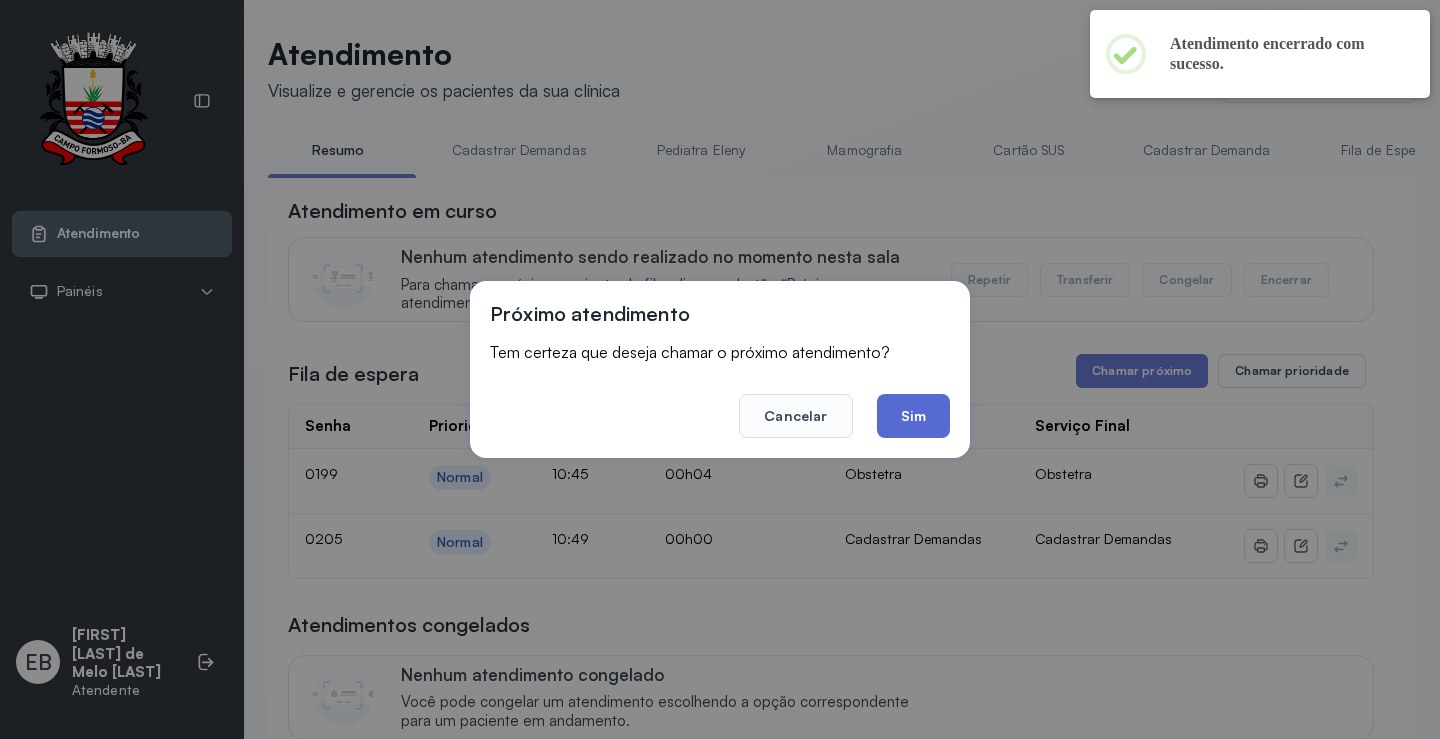 click on "Sim" 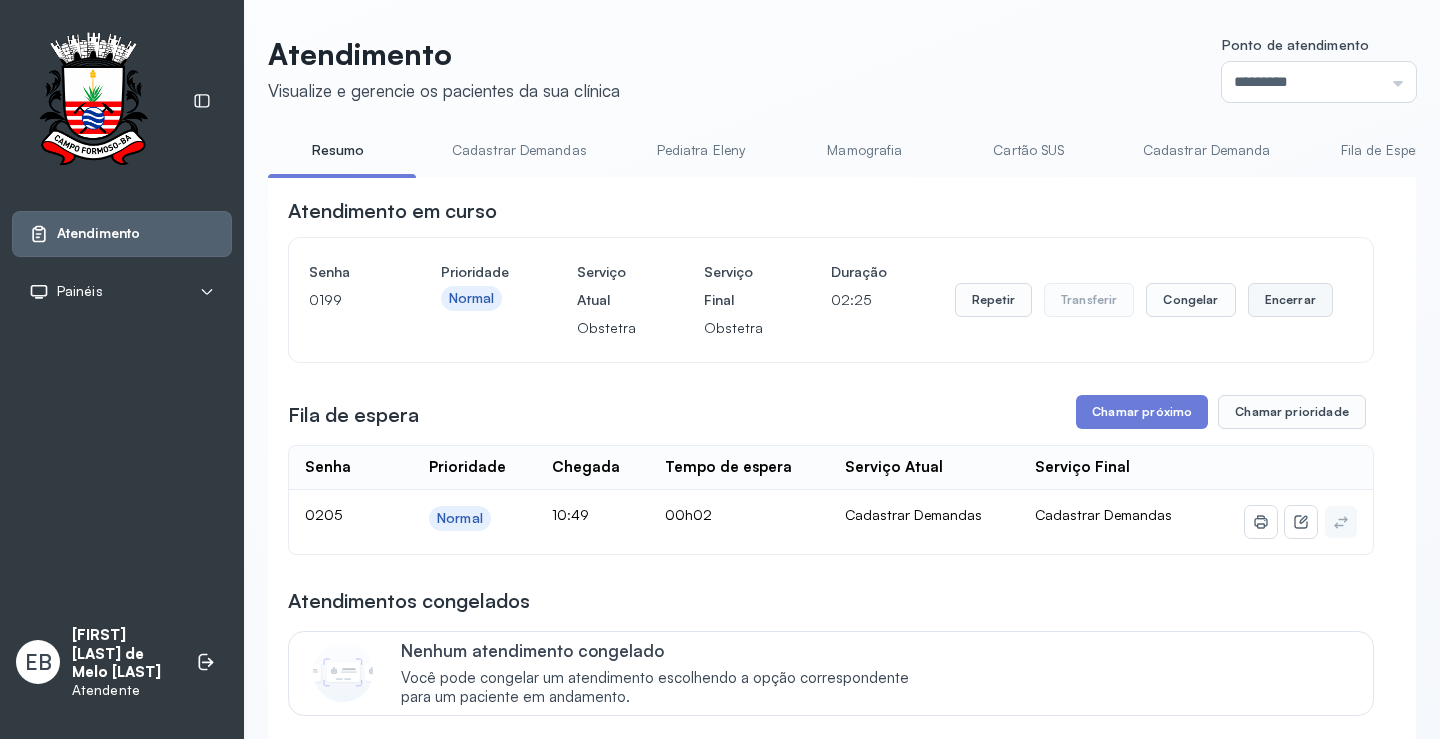 click on "Encerrar" at bounding box center [1290, 300] 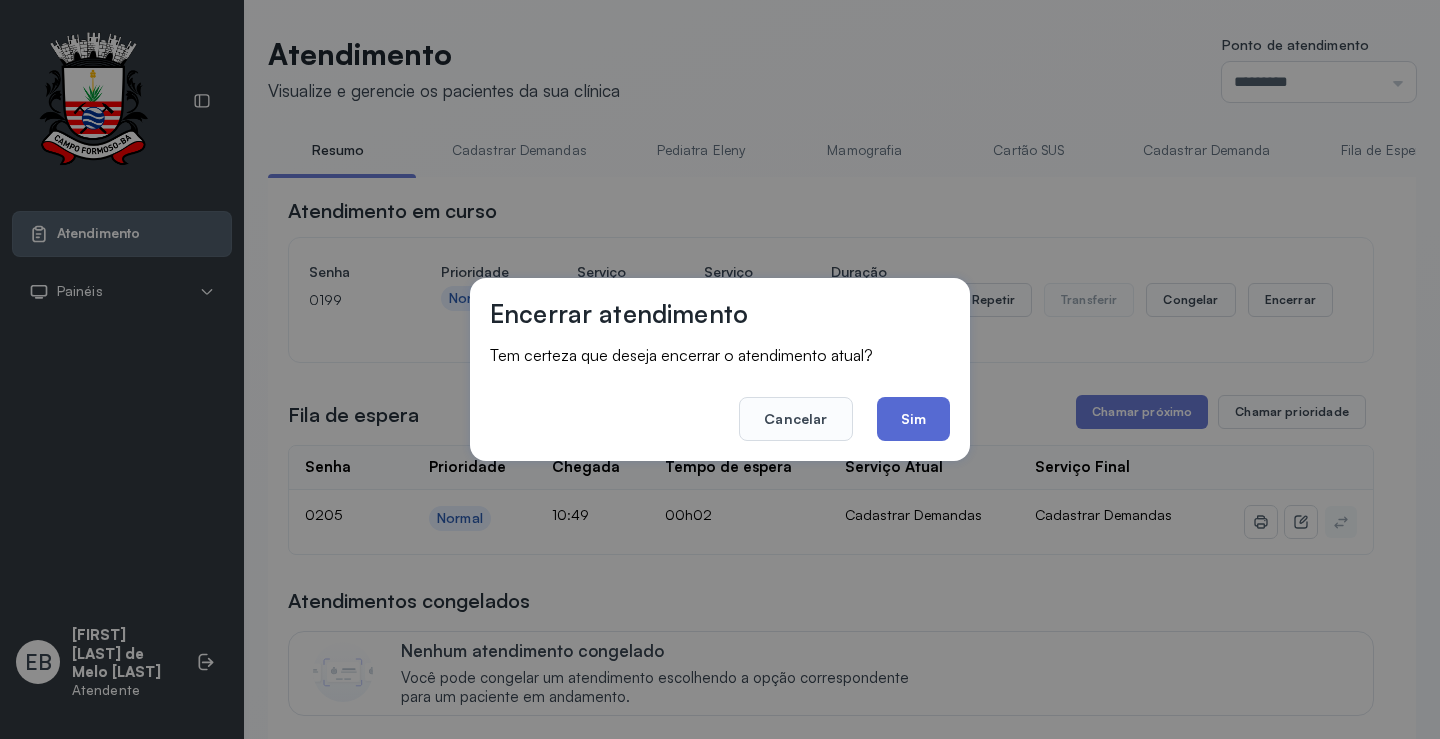 click on "Sim" 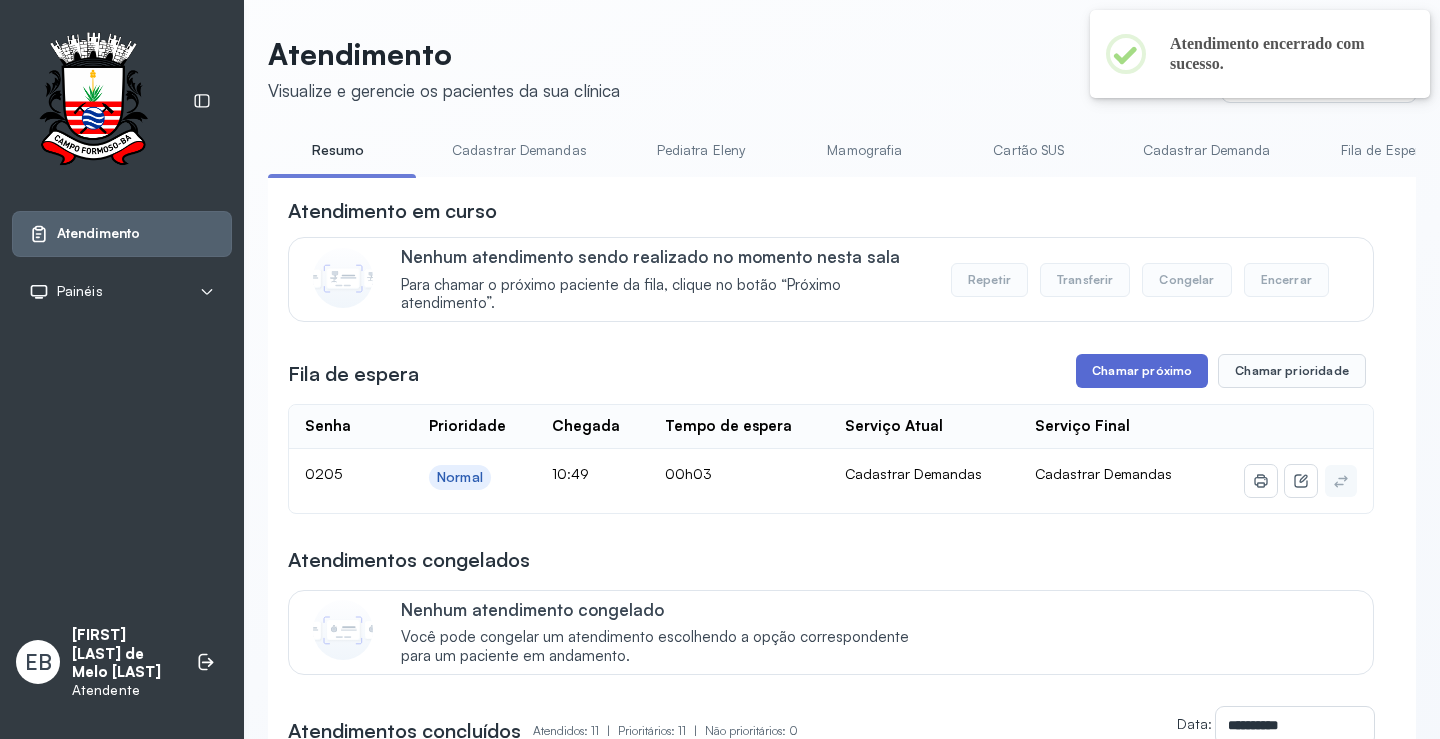 click on "Chamar próximo" at bounding box center (1142, 371) 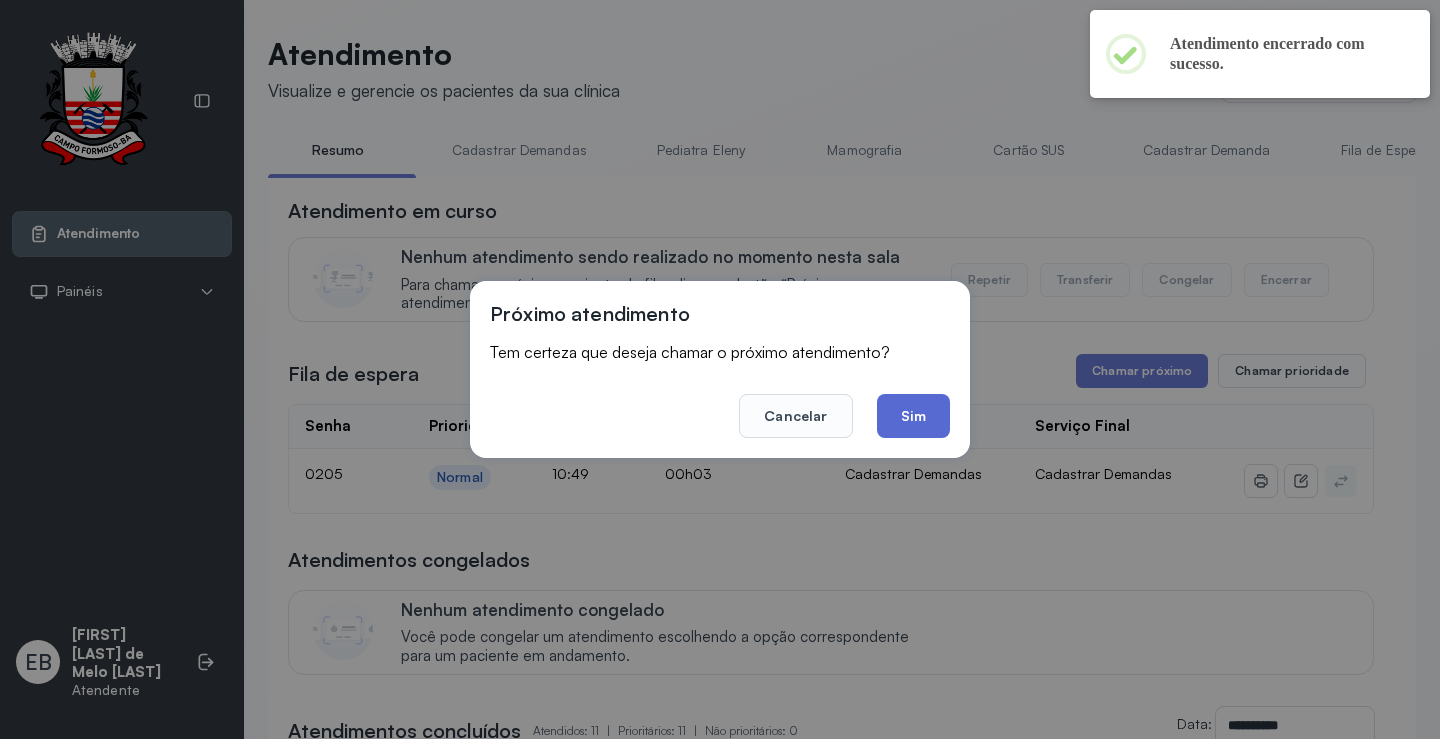 click on "Sim" 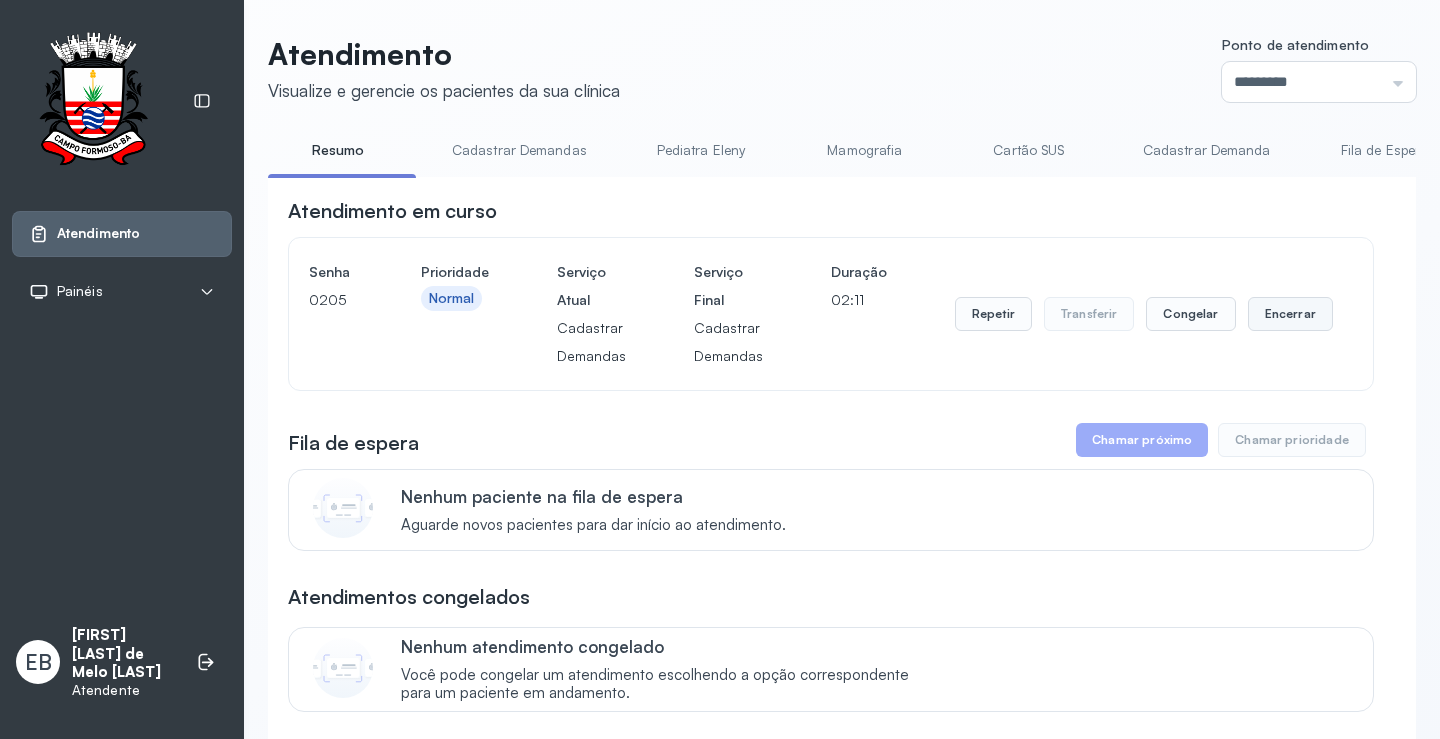 click on "Encerrar" at bounding box center (1290, 314) 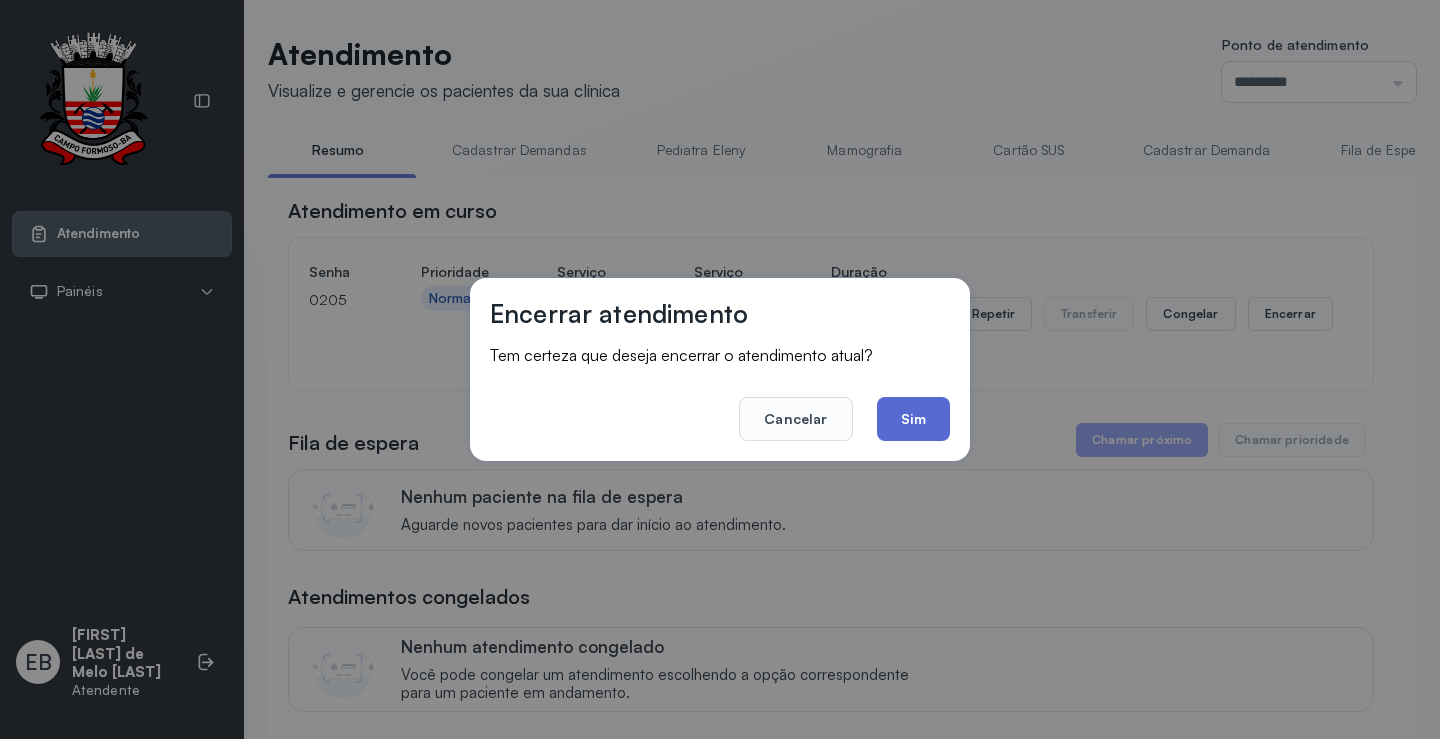 click on "Sim" 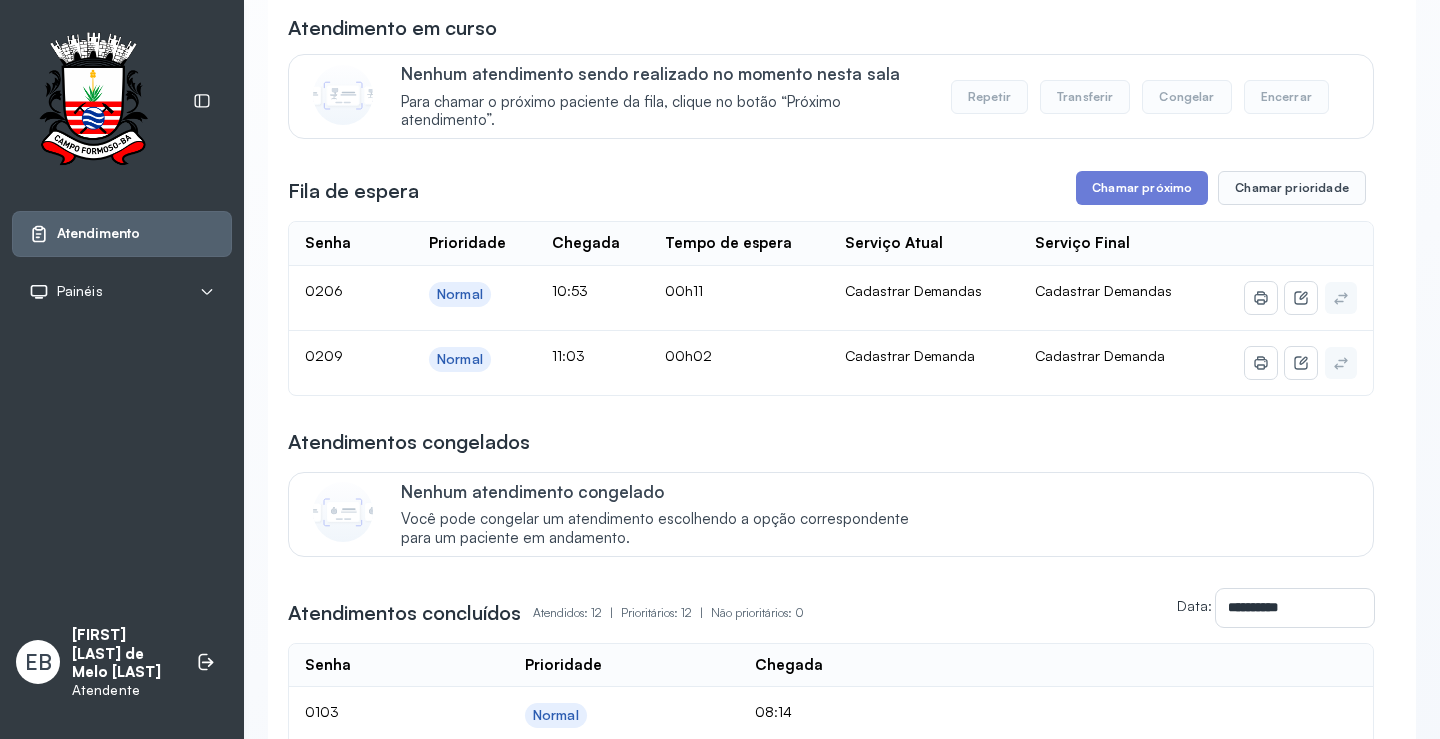 scroll, scrollTop: 200, scrollLeft: 0, axis: vertical 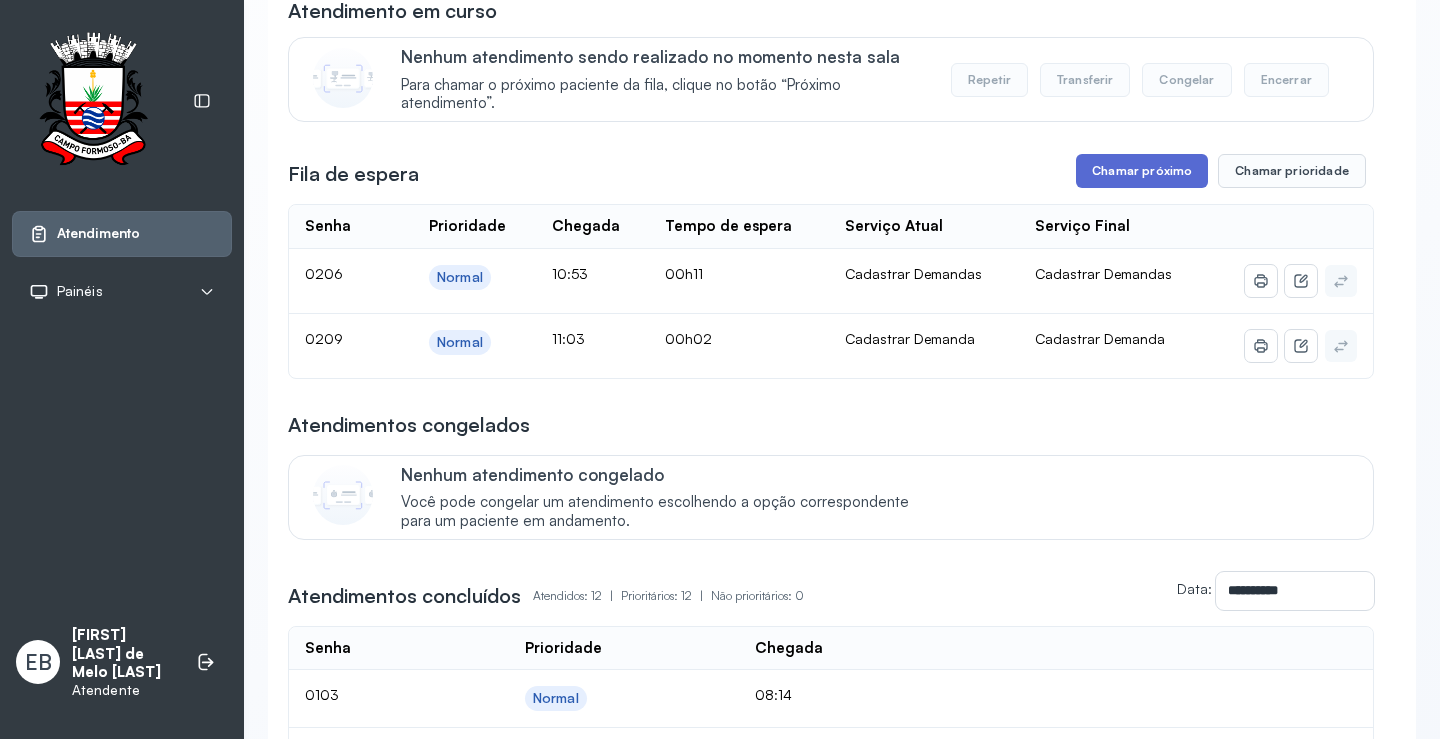 click on "Chamar próximo" at bounding box center (1142, 171) 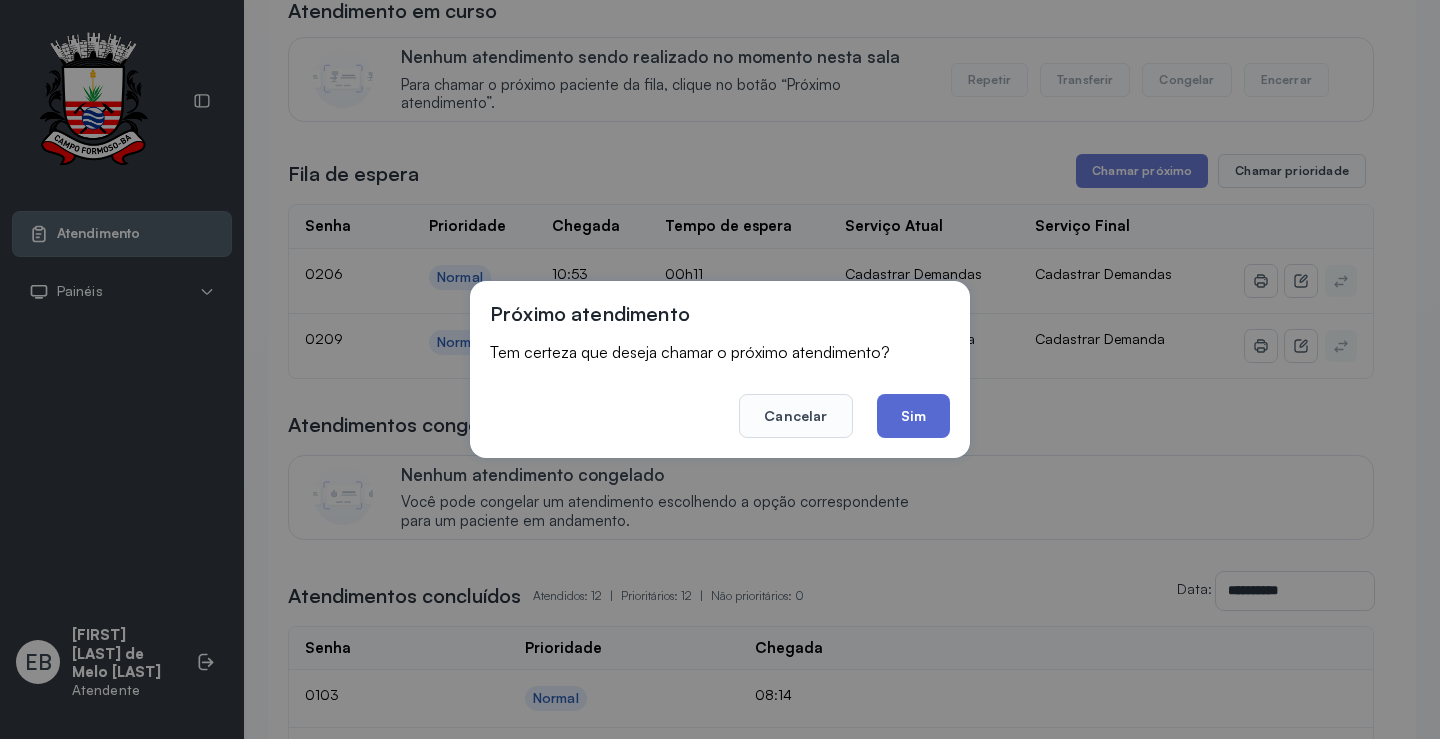 click on "Sim" 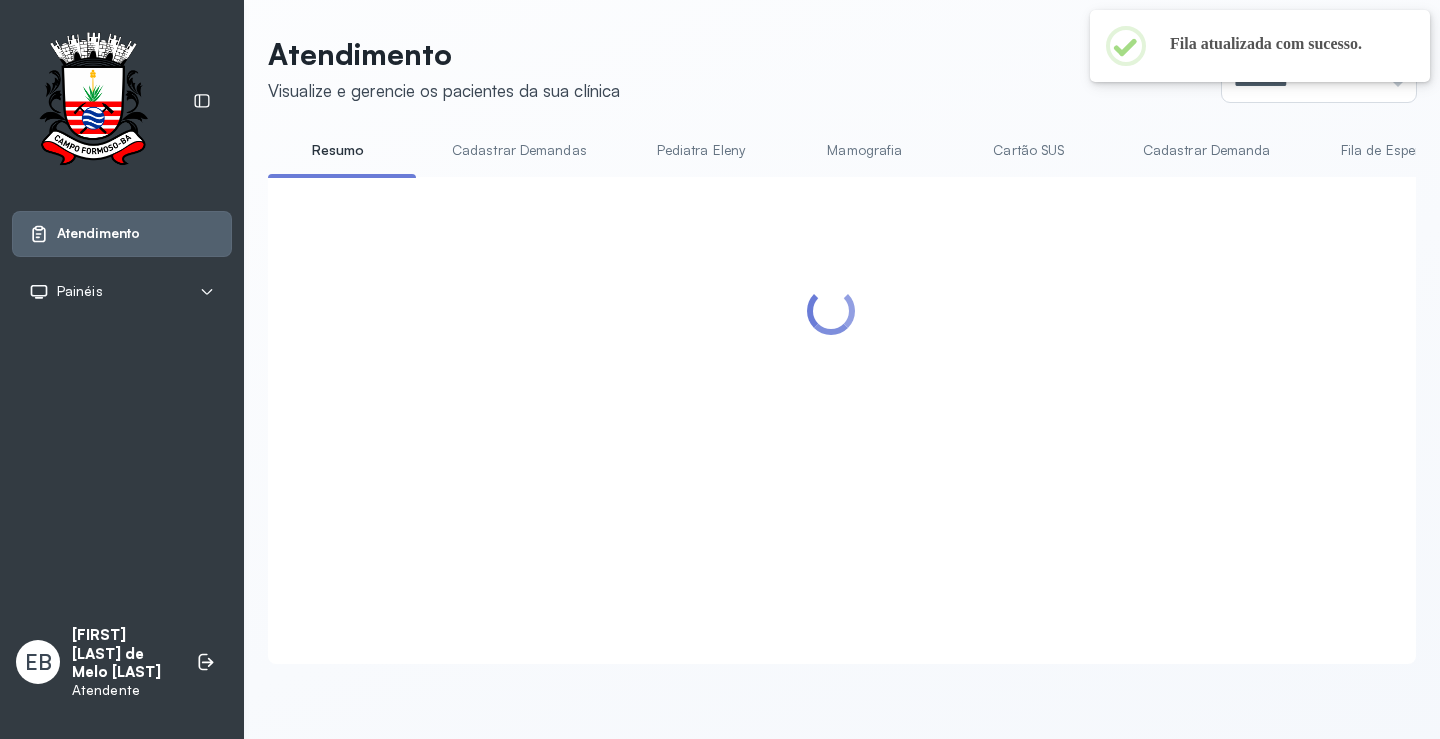 scroll, scrollTop: 200, scrollLeft: 0, axis: vertical 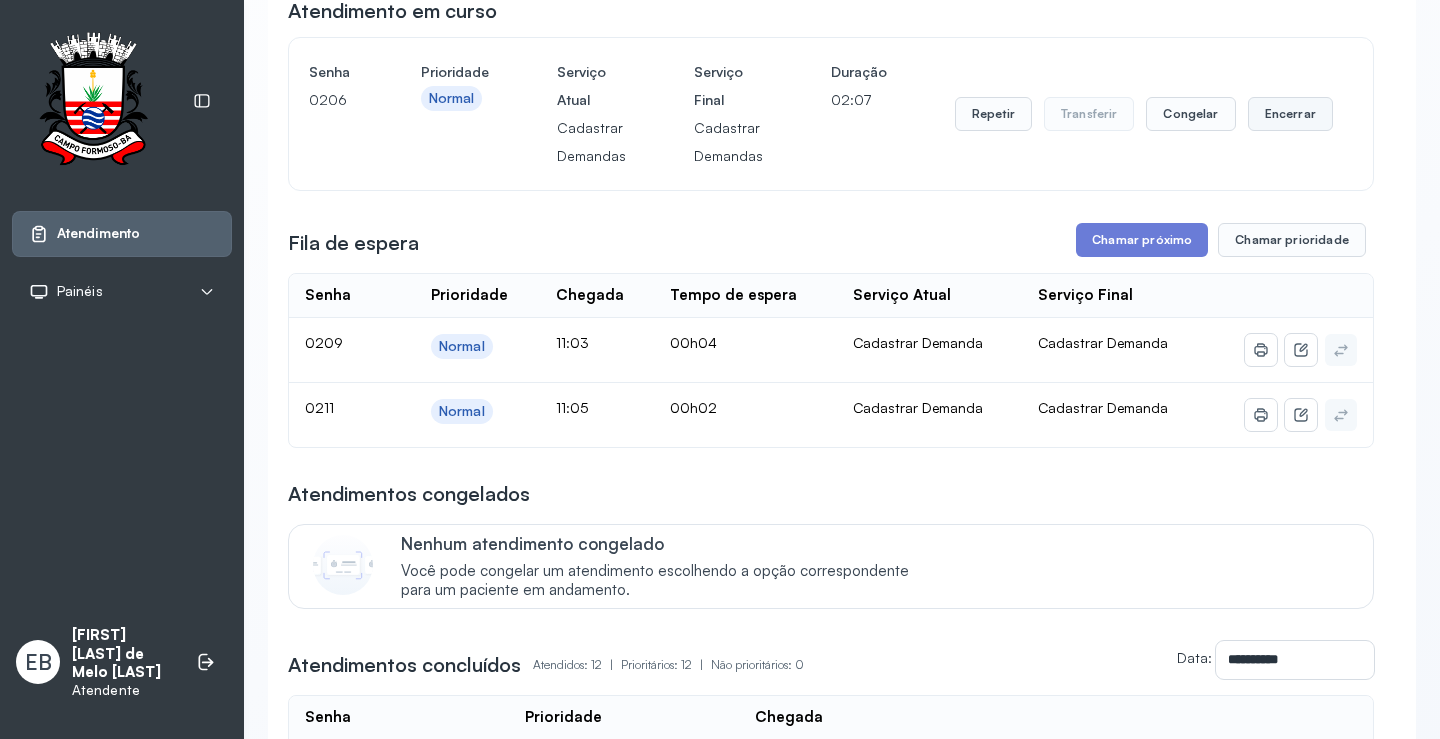 click on "Encerrar" at bounding box center (1290, 114) 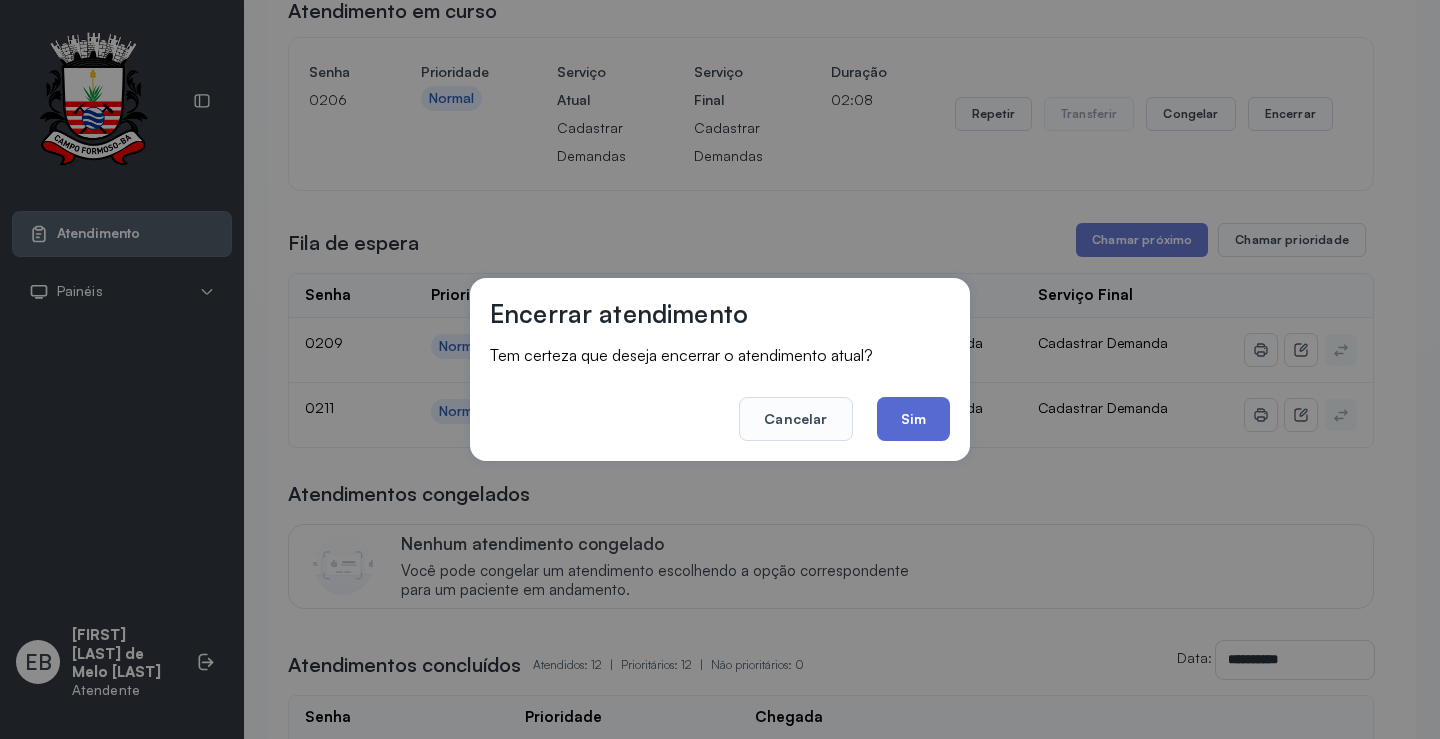 click on "Sim" 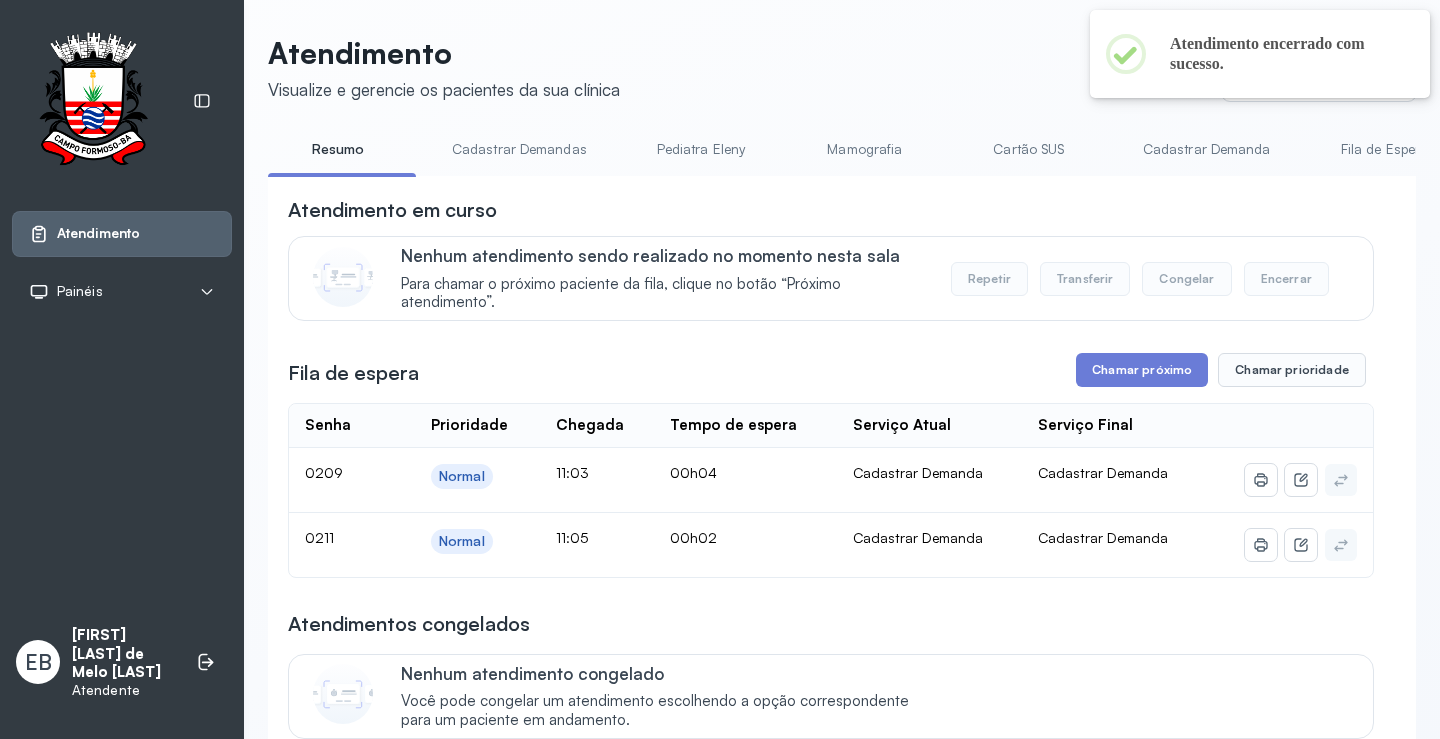 scroll, scrollTop: 200, scrollLeft: 0, axis: vertical 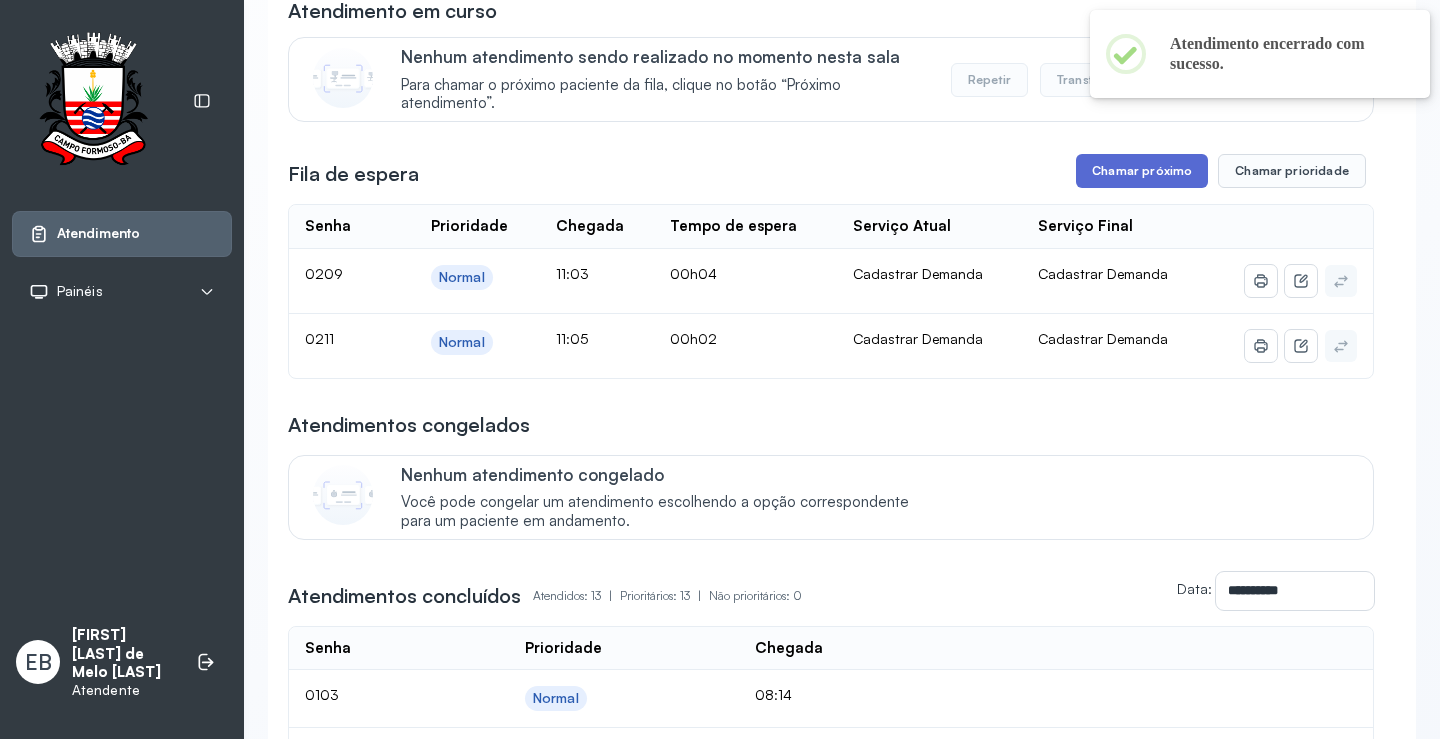 click on "Chamar próximo" at bounding box center (1142, 171) 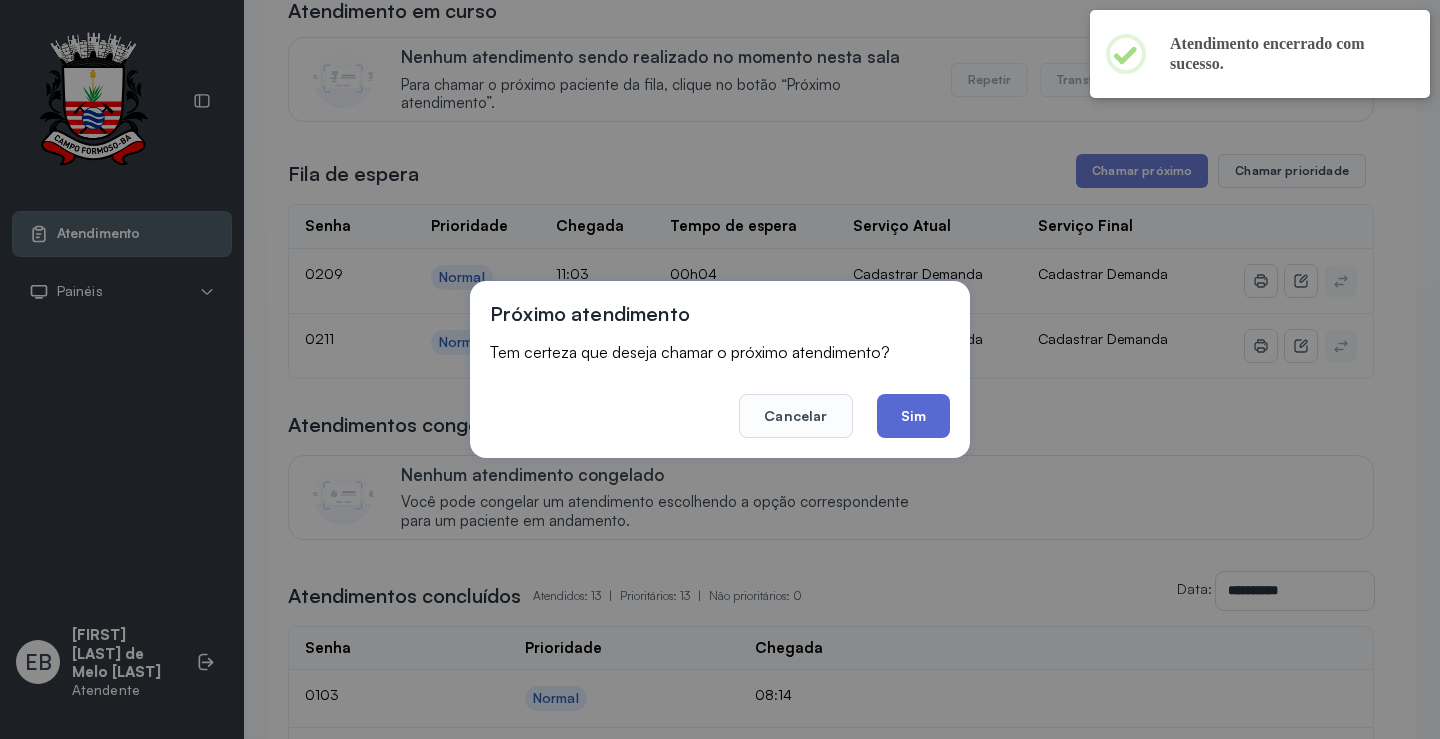 click on "Sim" 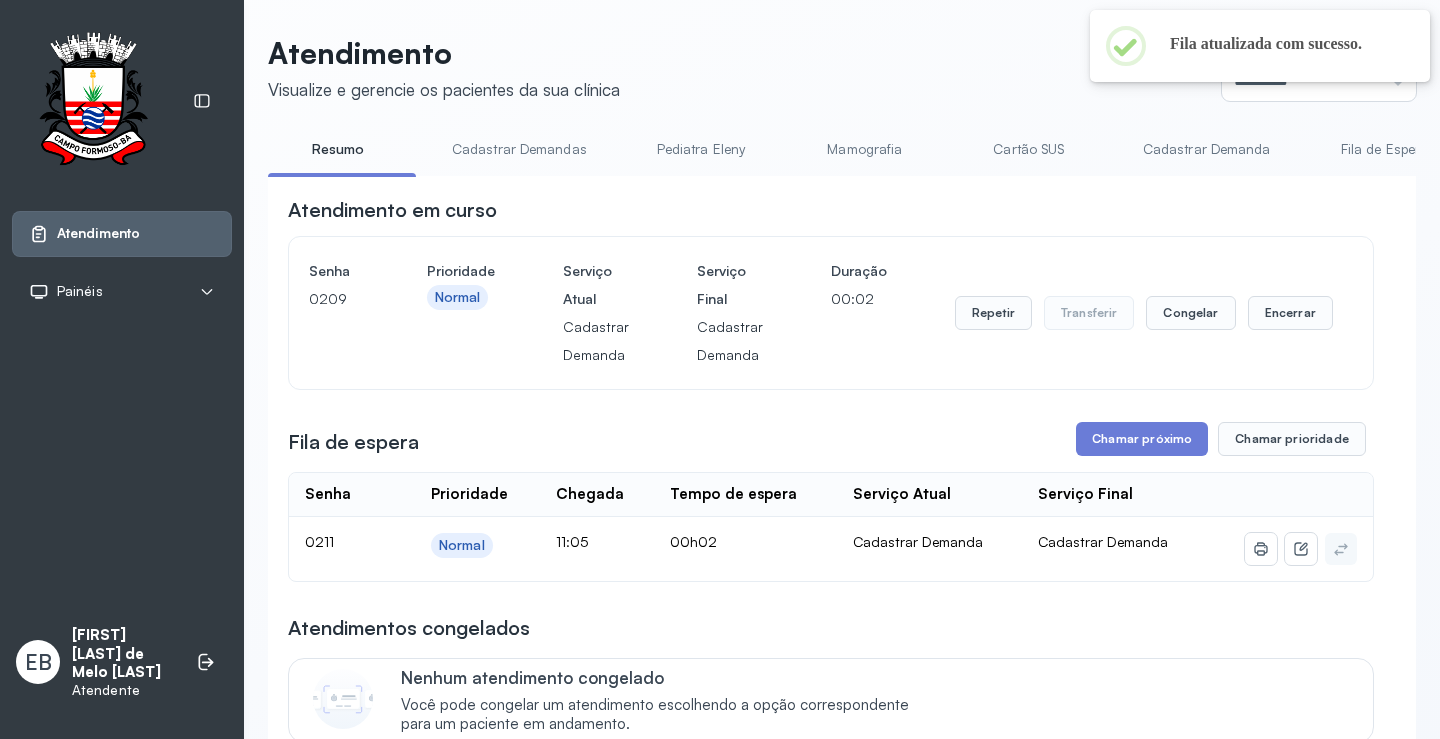 scroll, scrollTop: 200, scrollLeft: 0, axis: vertical 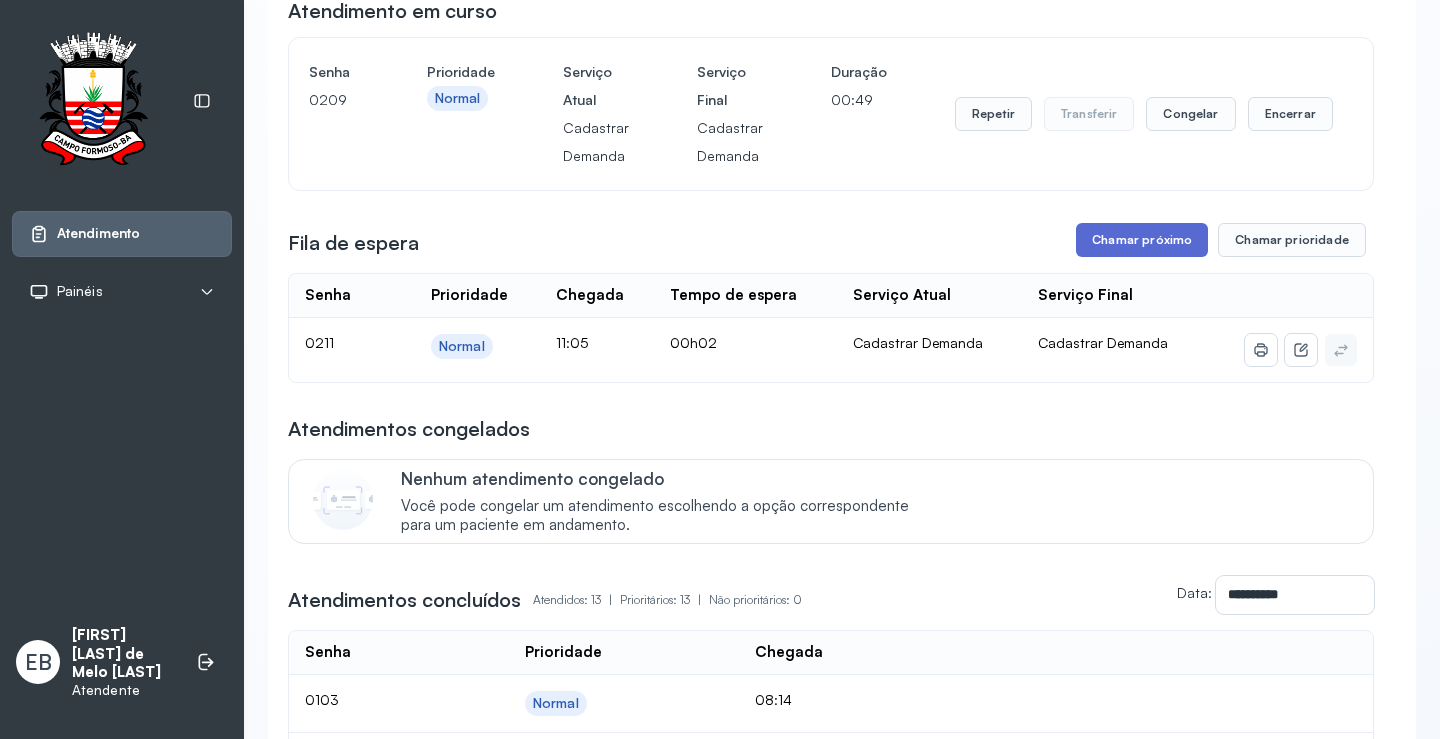 click on "Chamar próximo" at bounding box center (1142, 240) 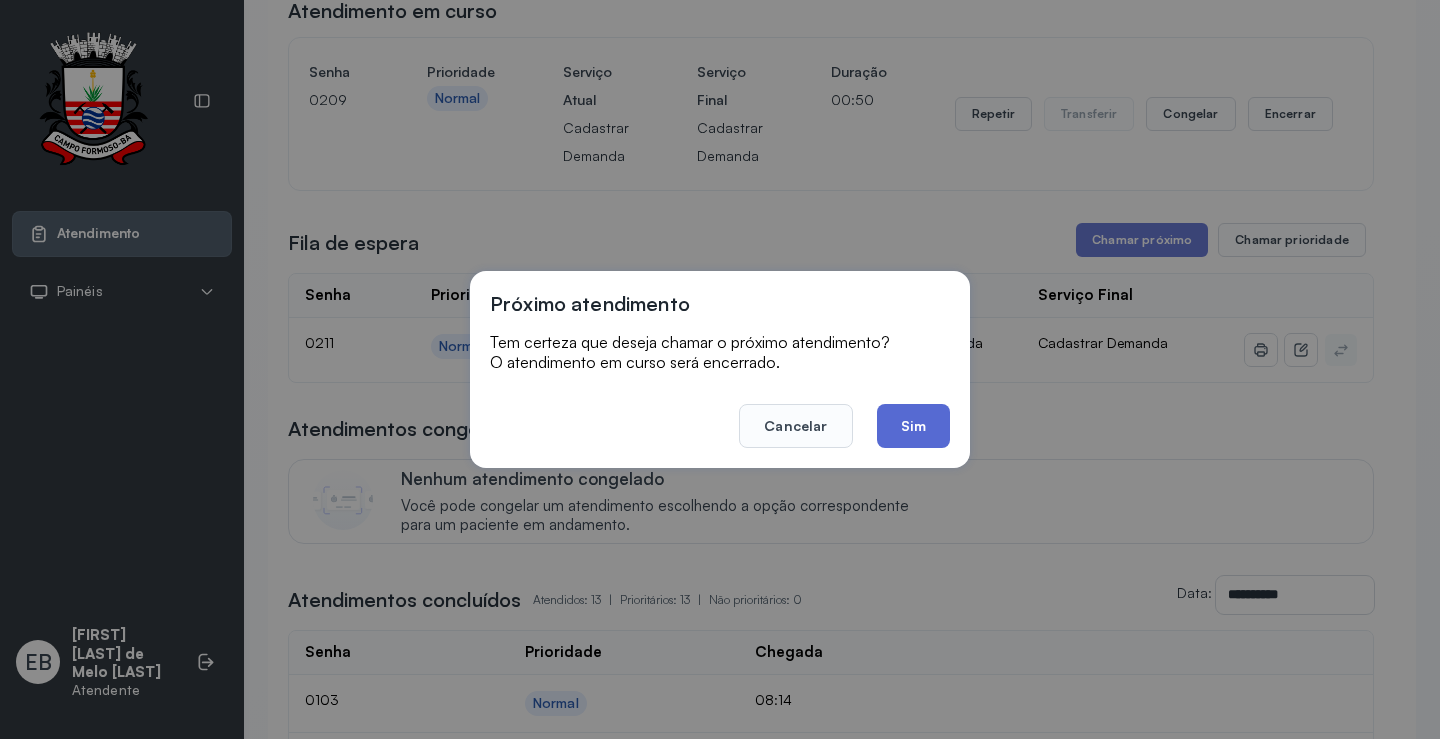 click on "Sim" 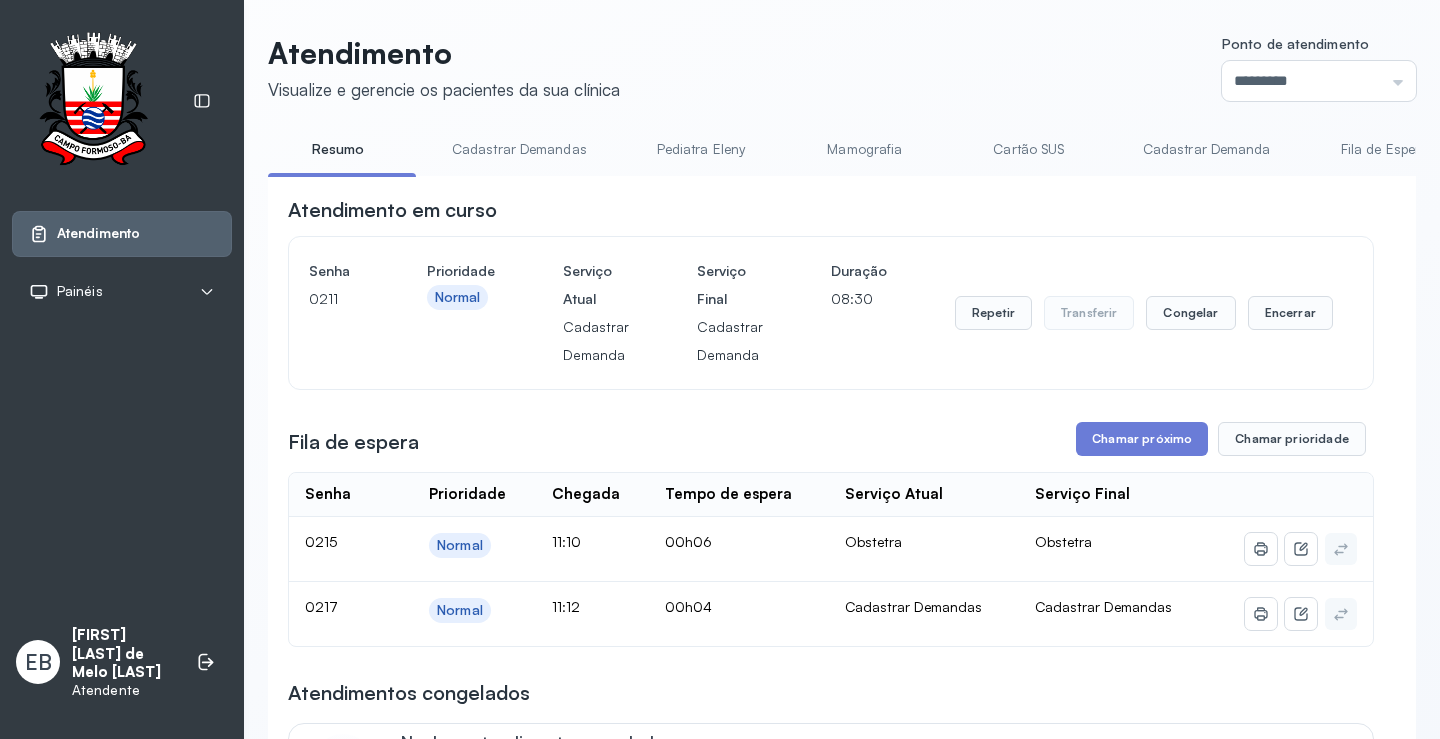 scroll, scrollTop: 0, scrollLeft: 0, axis: both 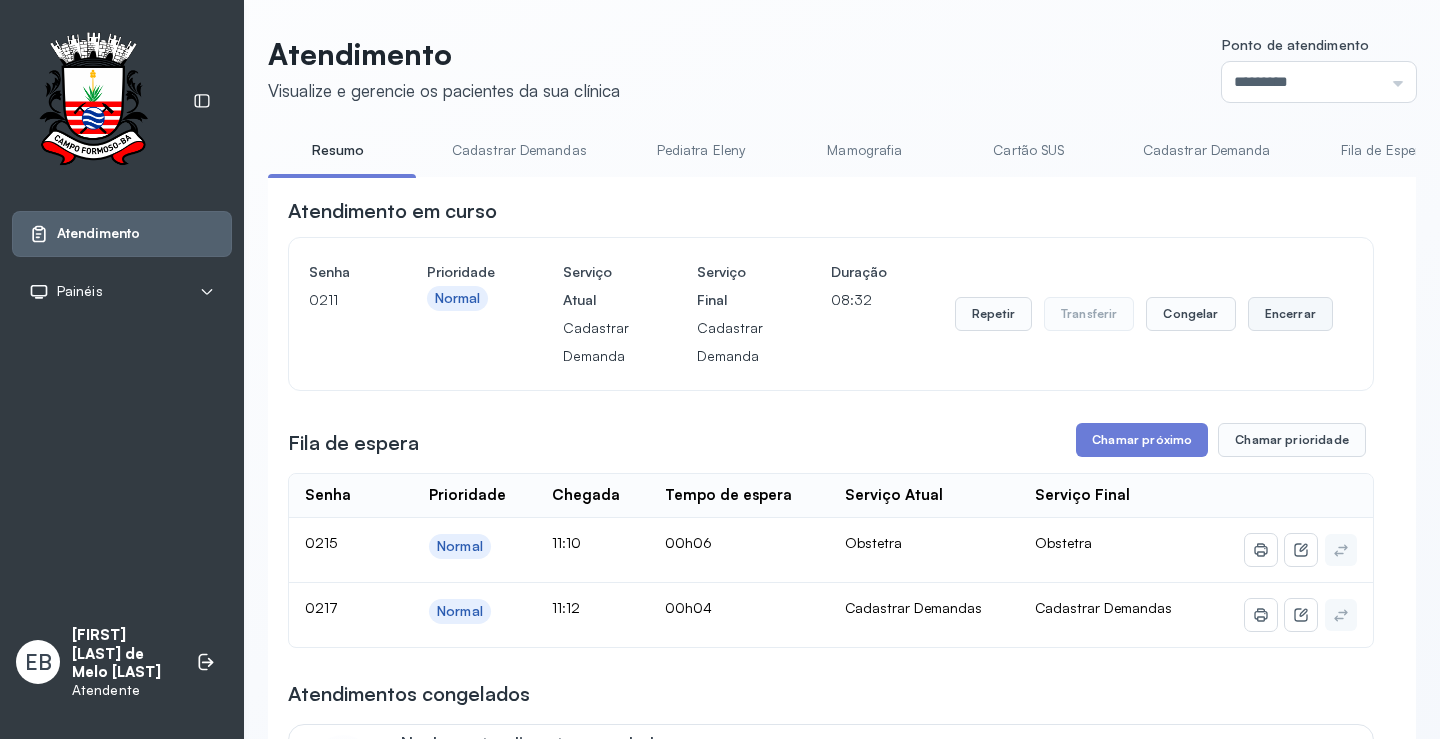 click on "Encerrar" at bounding box center [1290, 314] 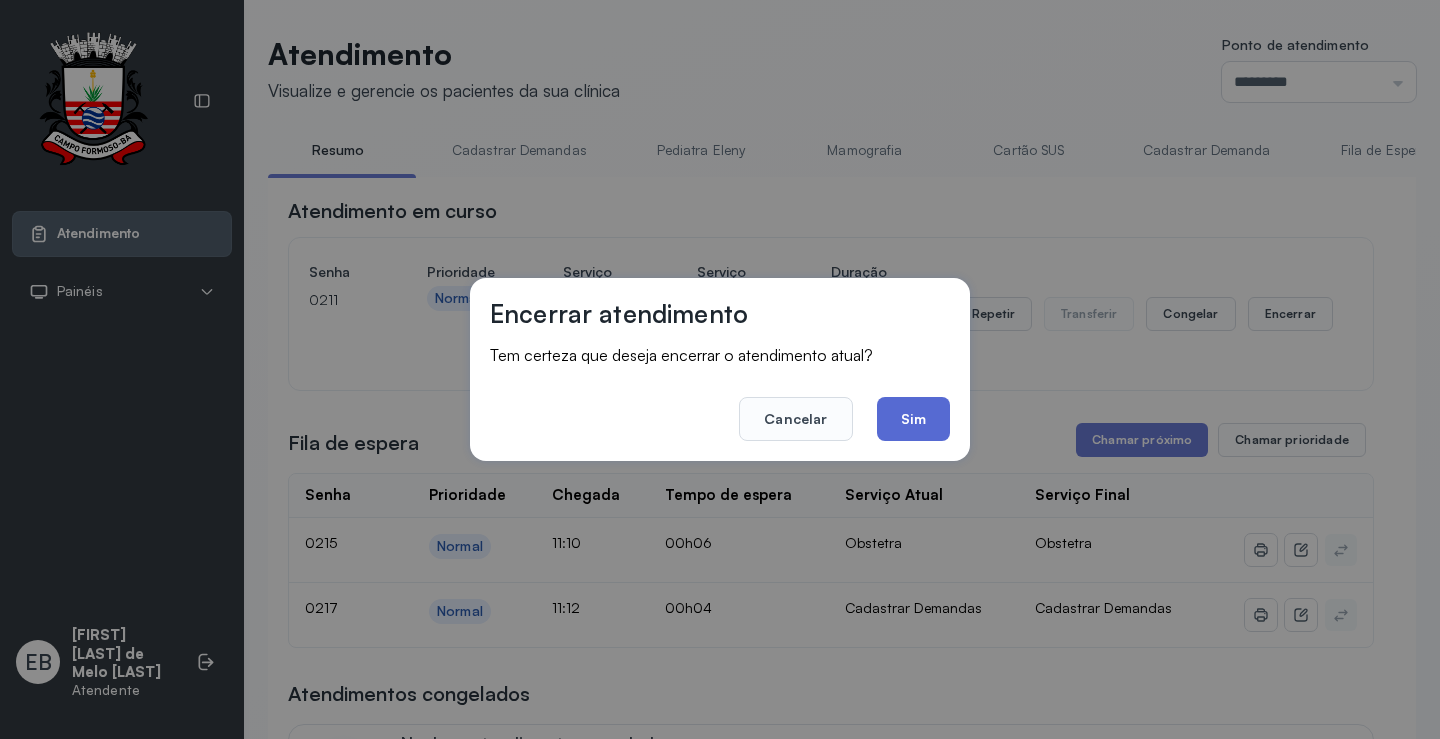 click on "Sim" 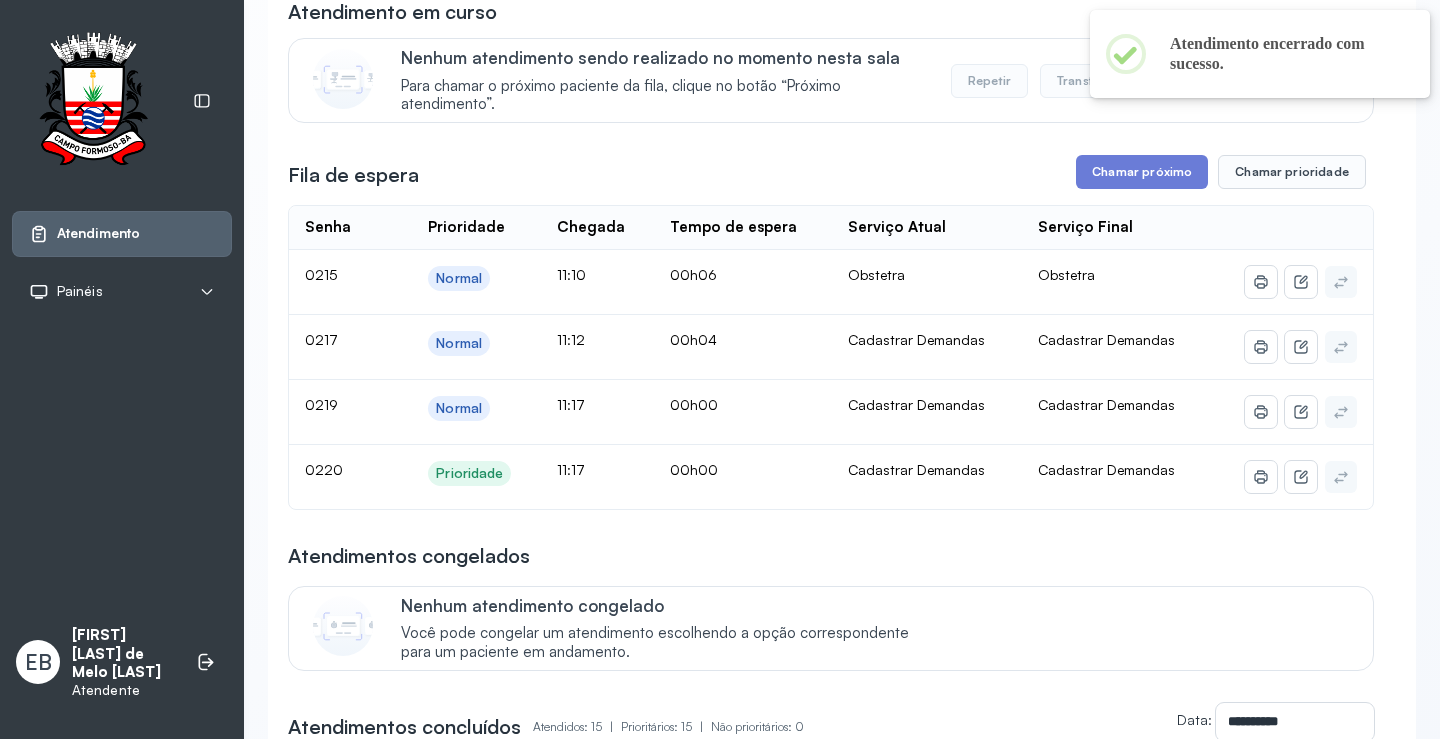 scroll, scrollTop: 200, scrollLeft: 0, axis: vertical 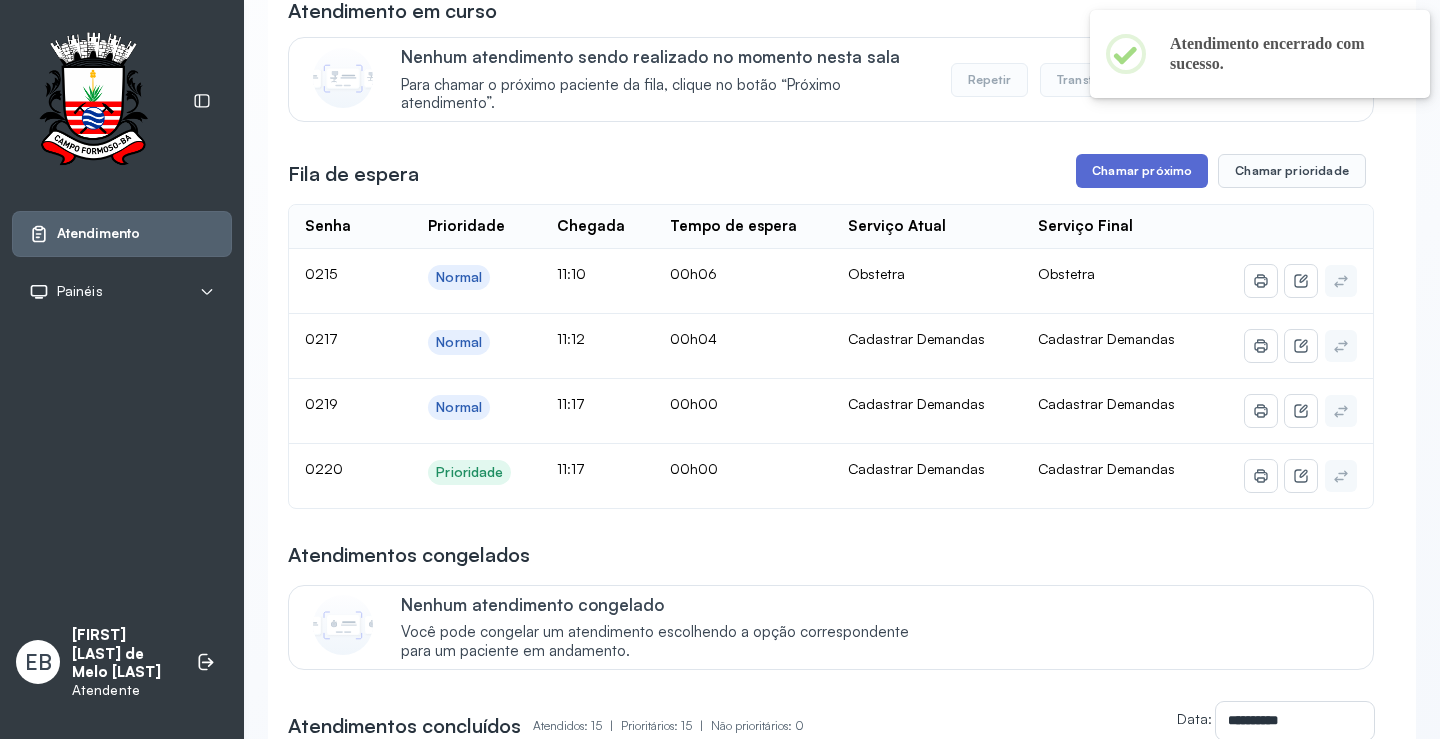 click on "Chamar próximo" at bounding box center [1142, 171] 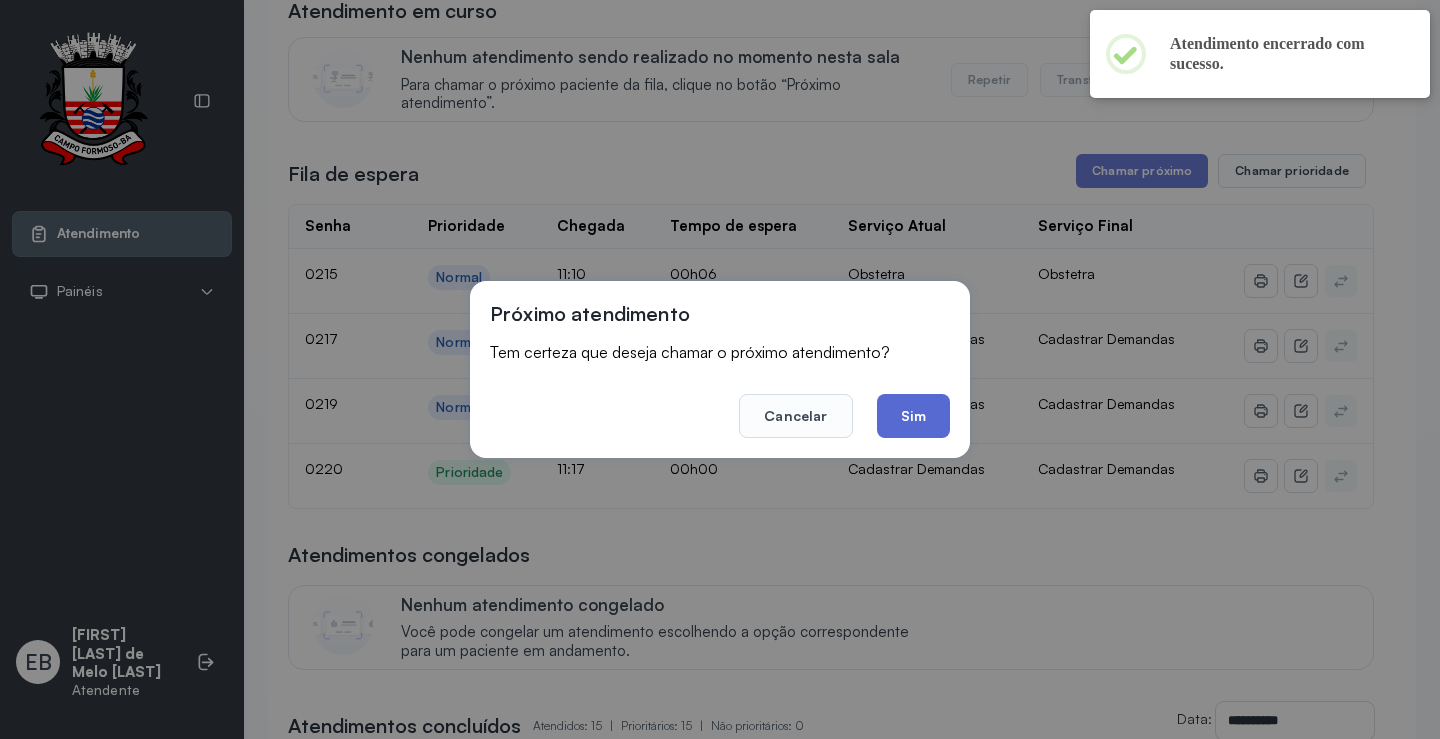 click on "Sim" 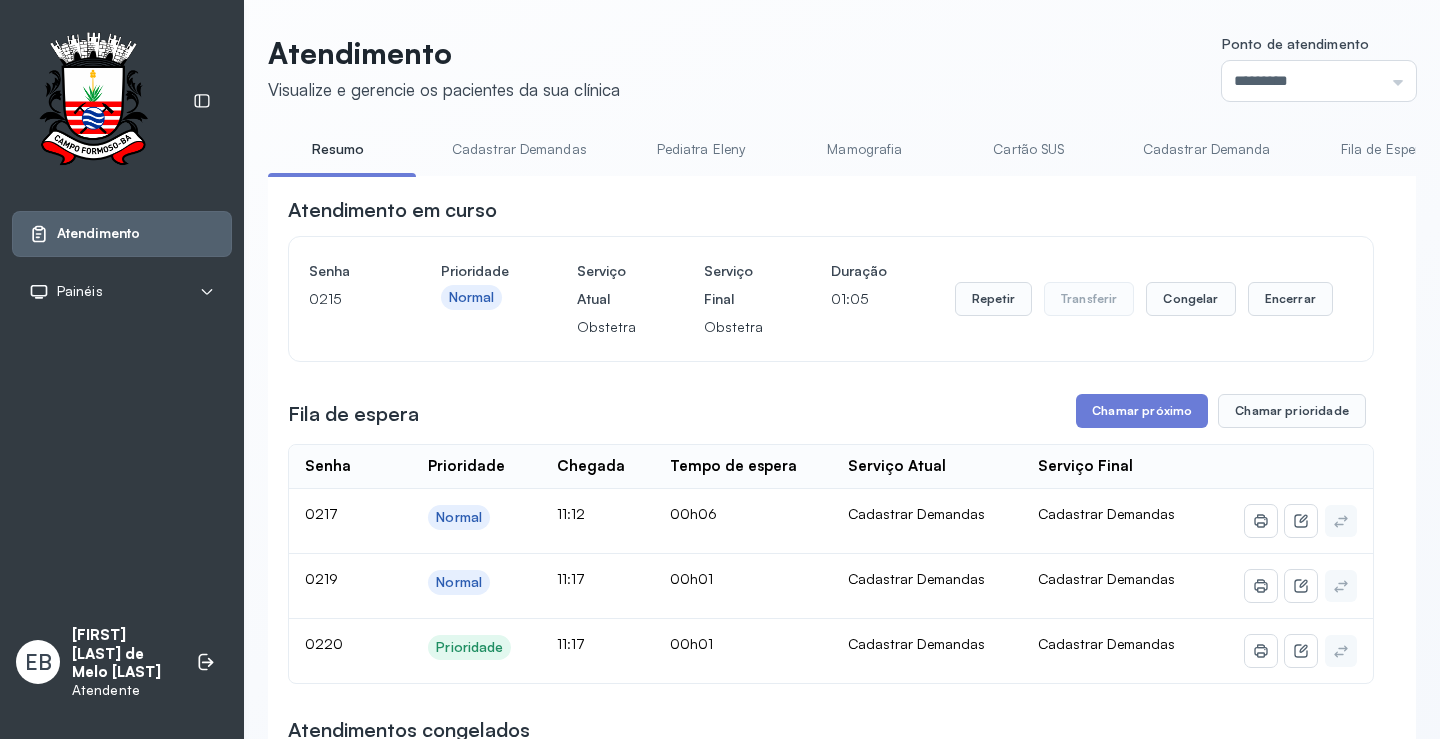 scroll, scrollTop: 200, scrollLeft: 0, axis: vertical 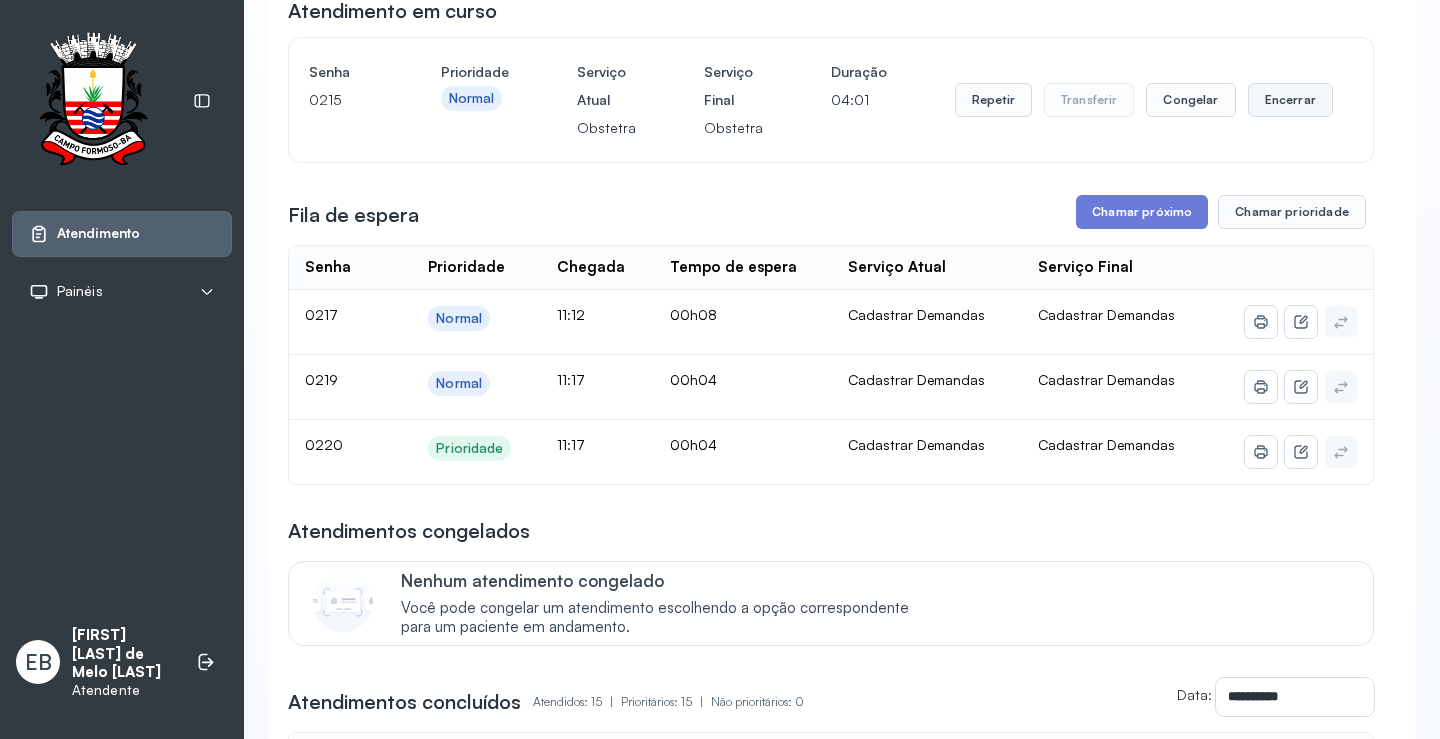 click on "Encerrar" at bounding box center (1290, 100) 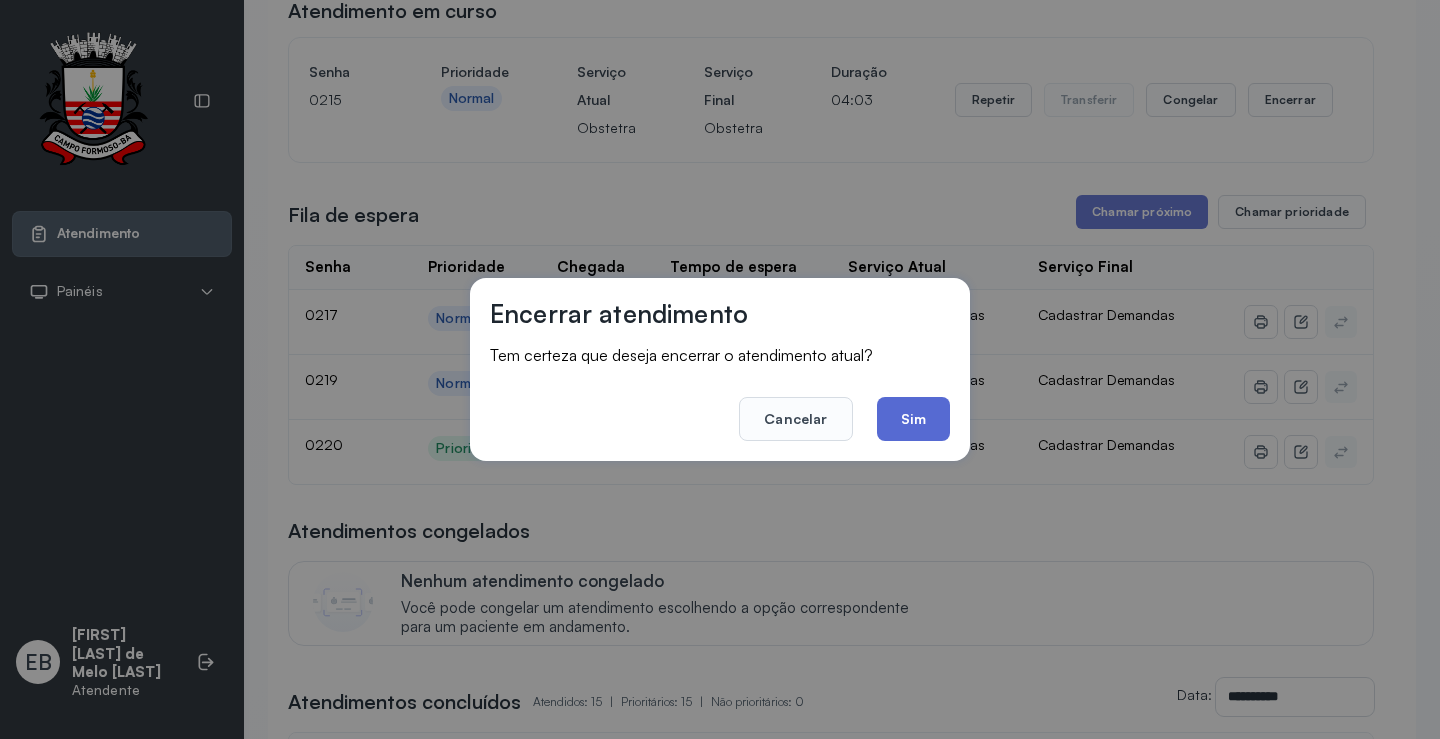 click on "Sim" 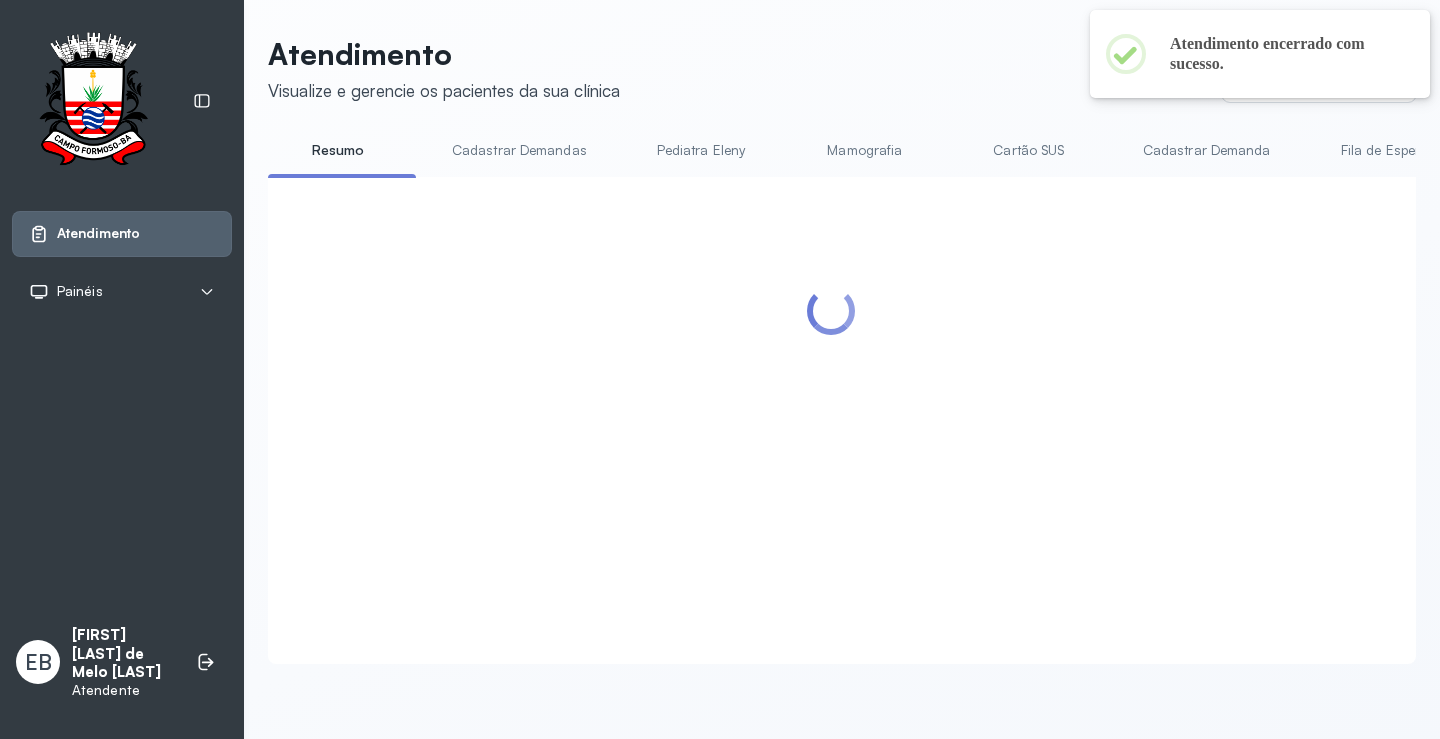 scroll, scrollTop: 200, scrollLeft: 0, axis: vertical 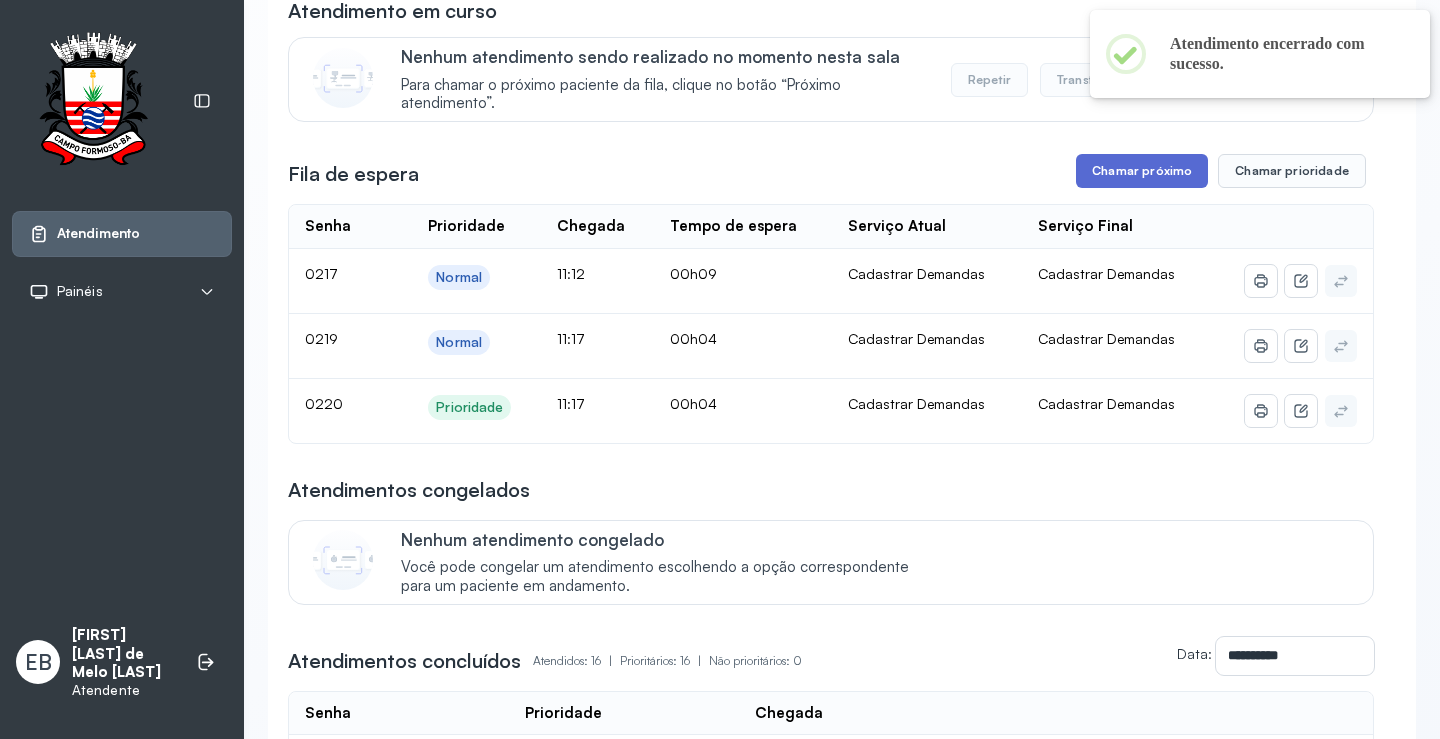 click on "Chamar próximo" at bounding box center (1142, 171) 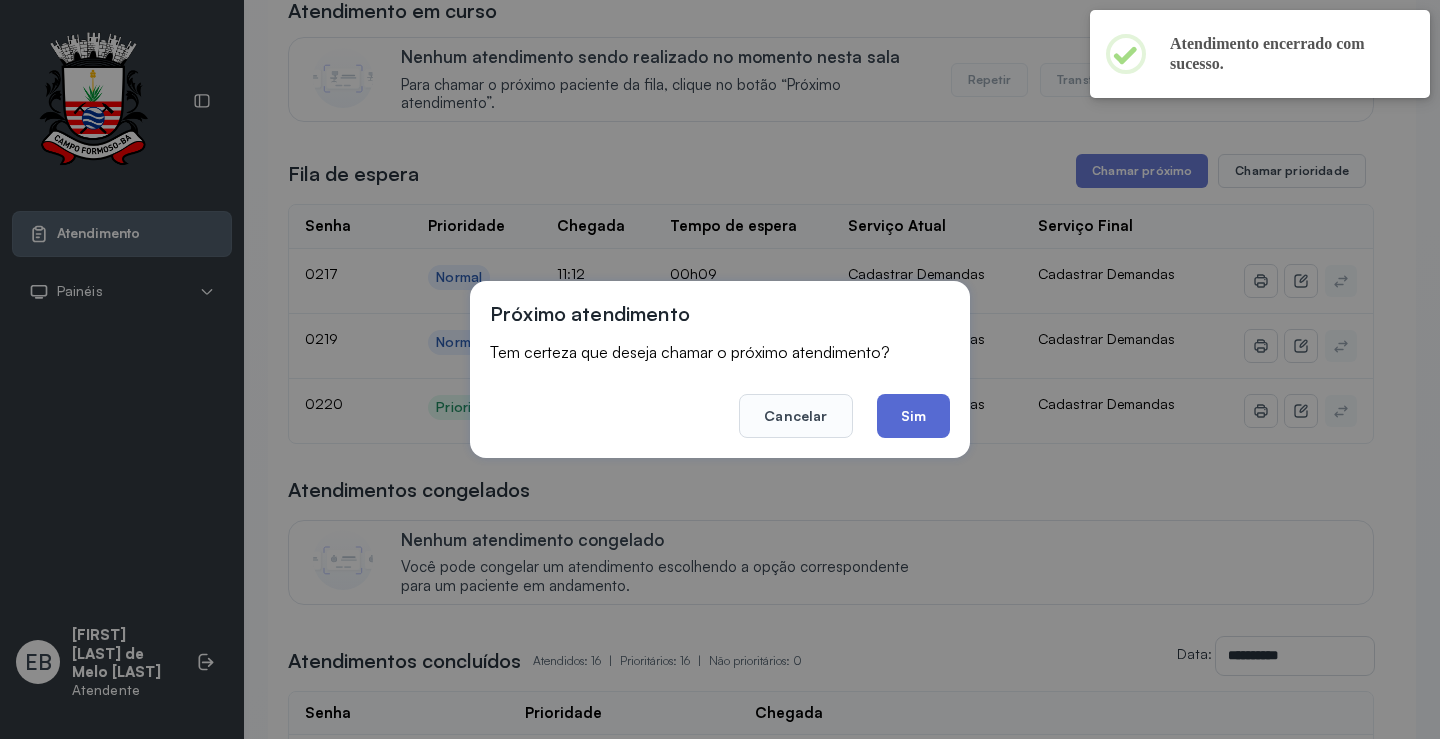 click on "Sim" 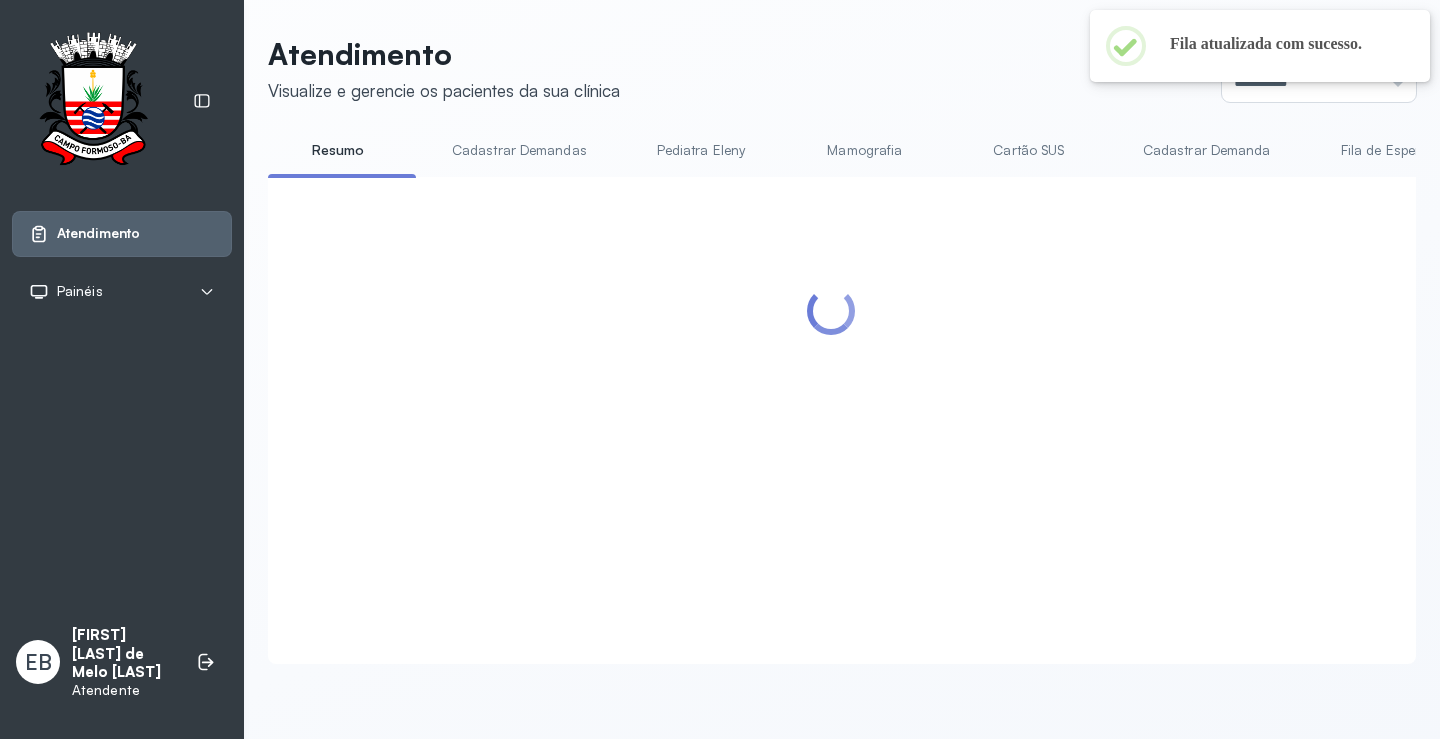 scroll, scrollTop: 200, scrollLeft: 0, axis: vertical 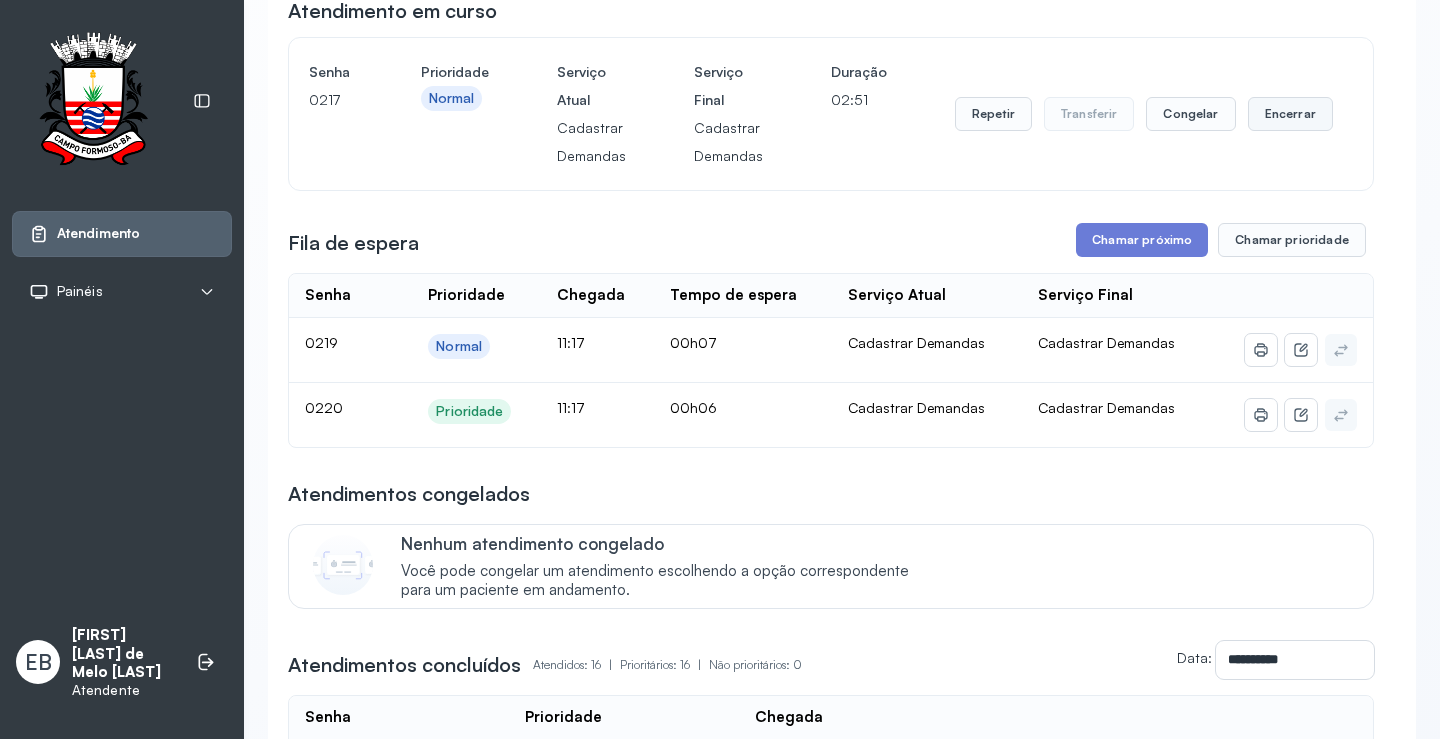 click on "Encerrar" at bounding box center [1290, 114] 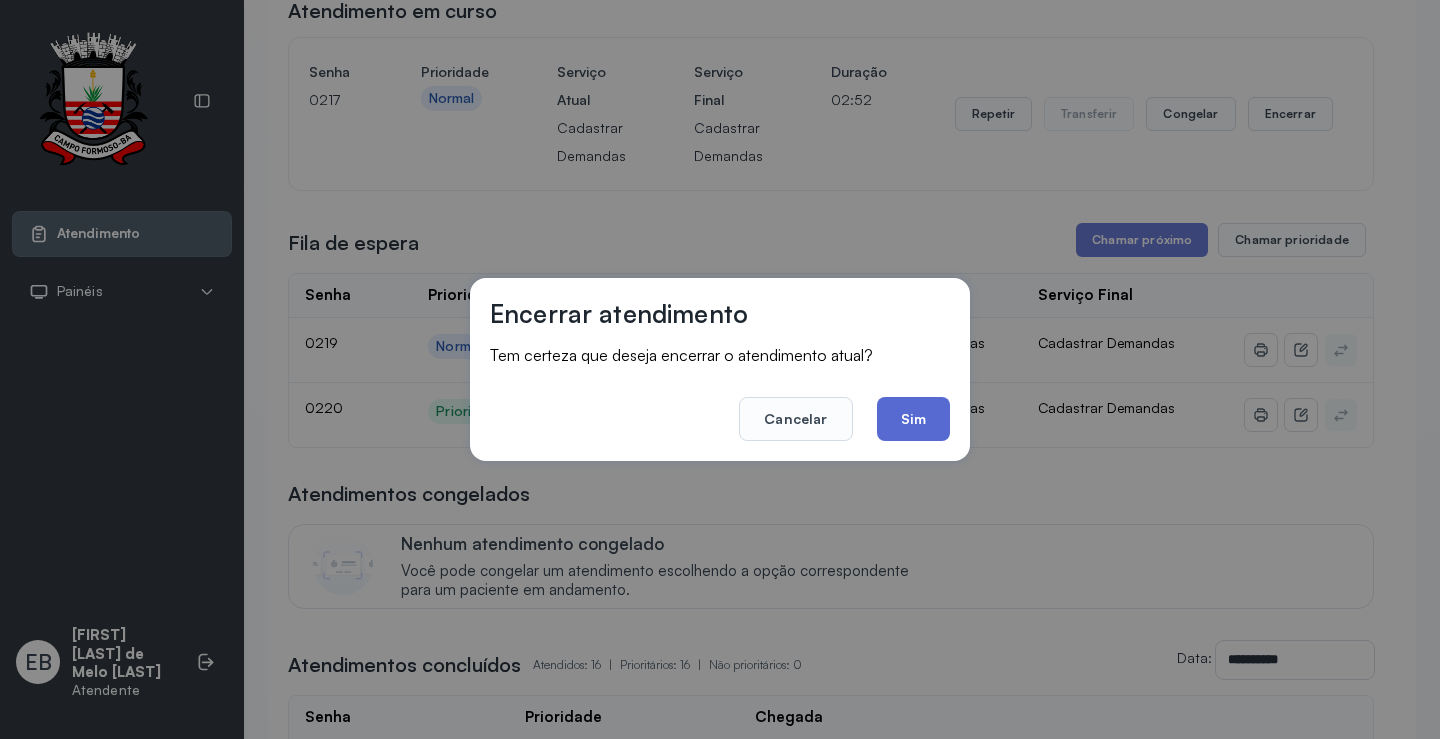 click on "Sim" 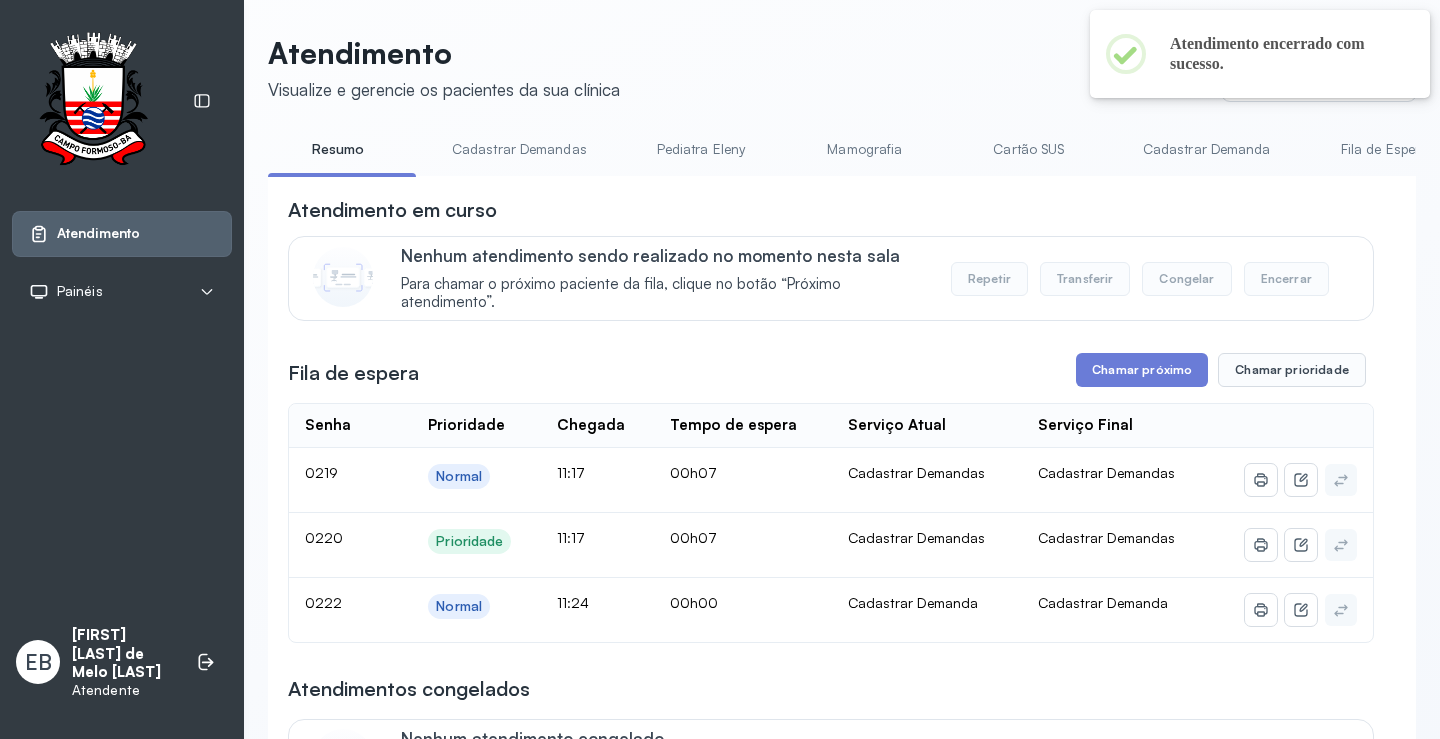 scroll, scrollTop: 200, scrollLeft: 0, axis: vertical 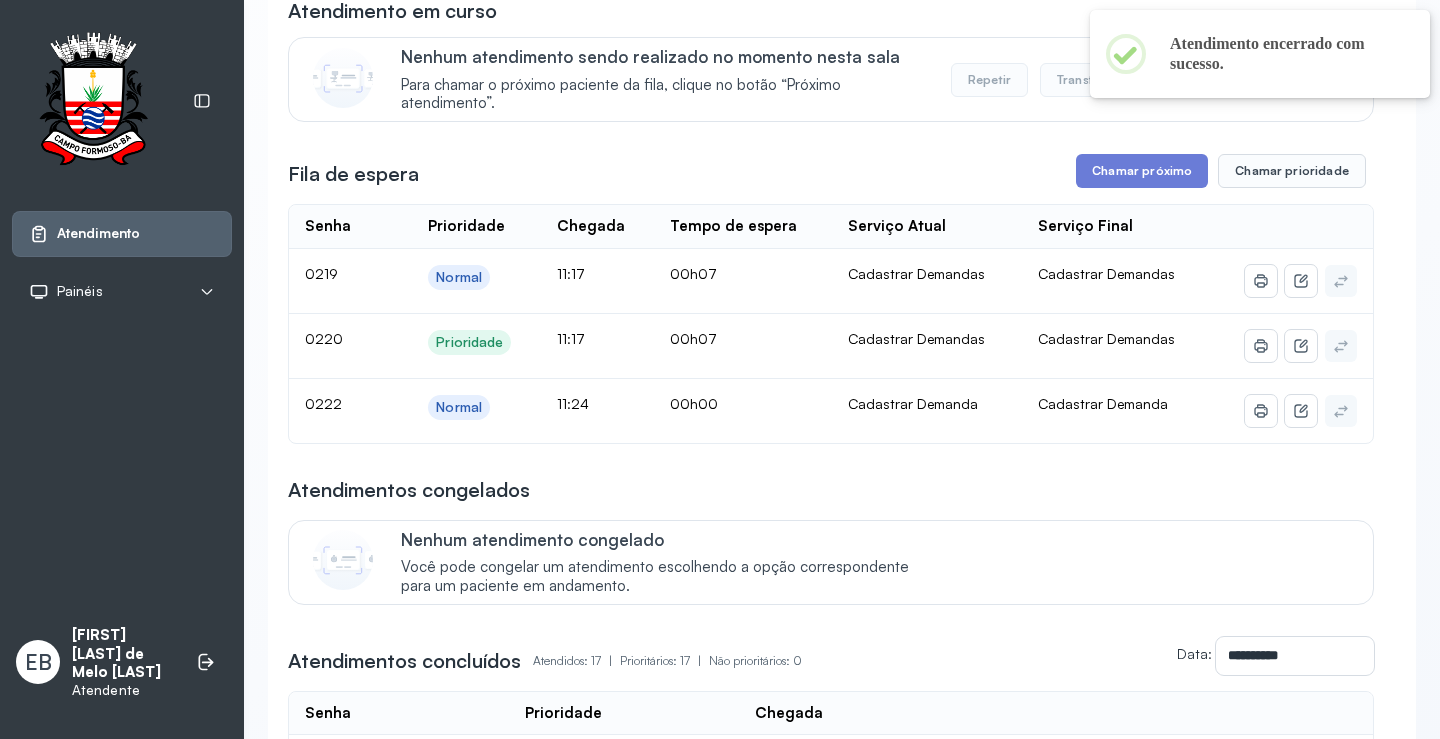 click on "**********" at bounding box center [831, 858] 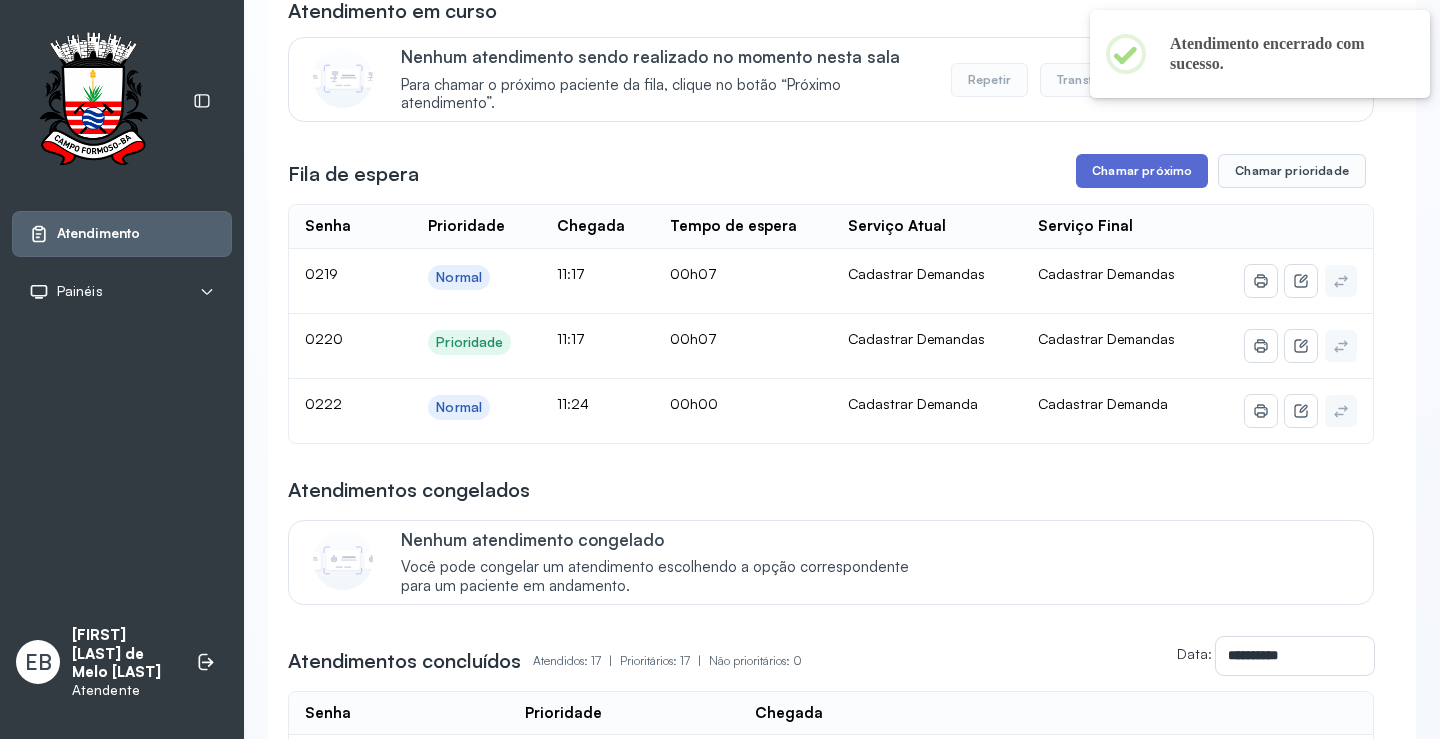 click on "Chamar próximo" at bounding box center [1142, 171] 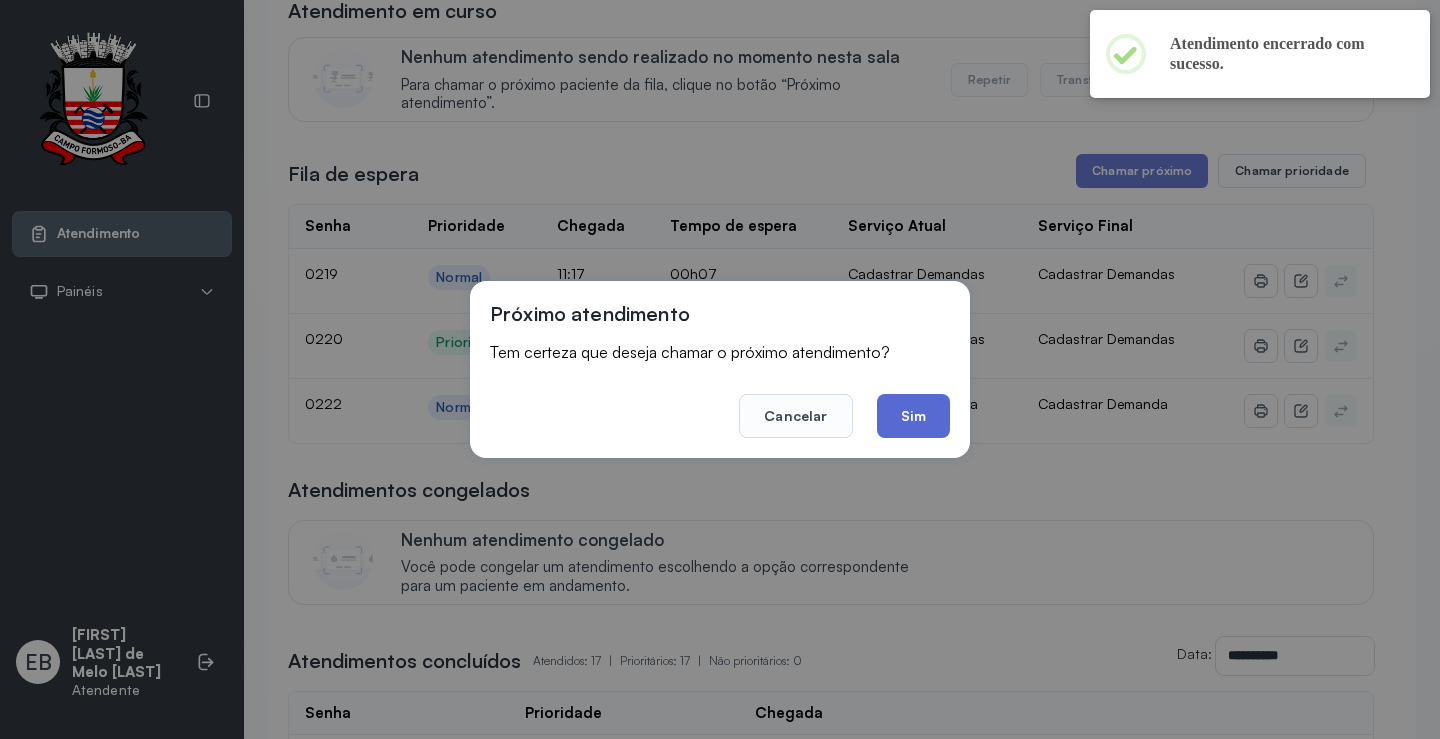 click on "Sim" 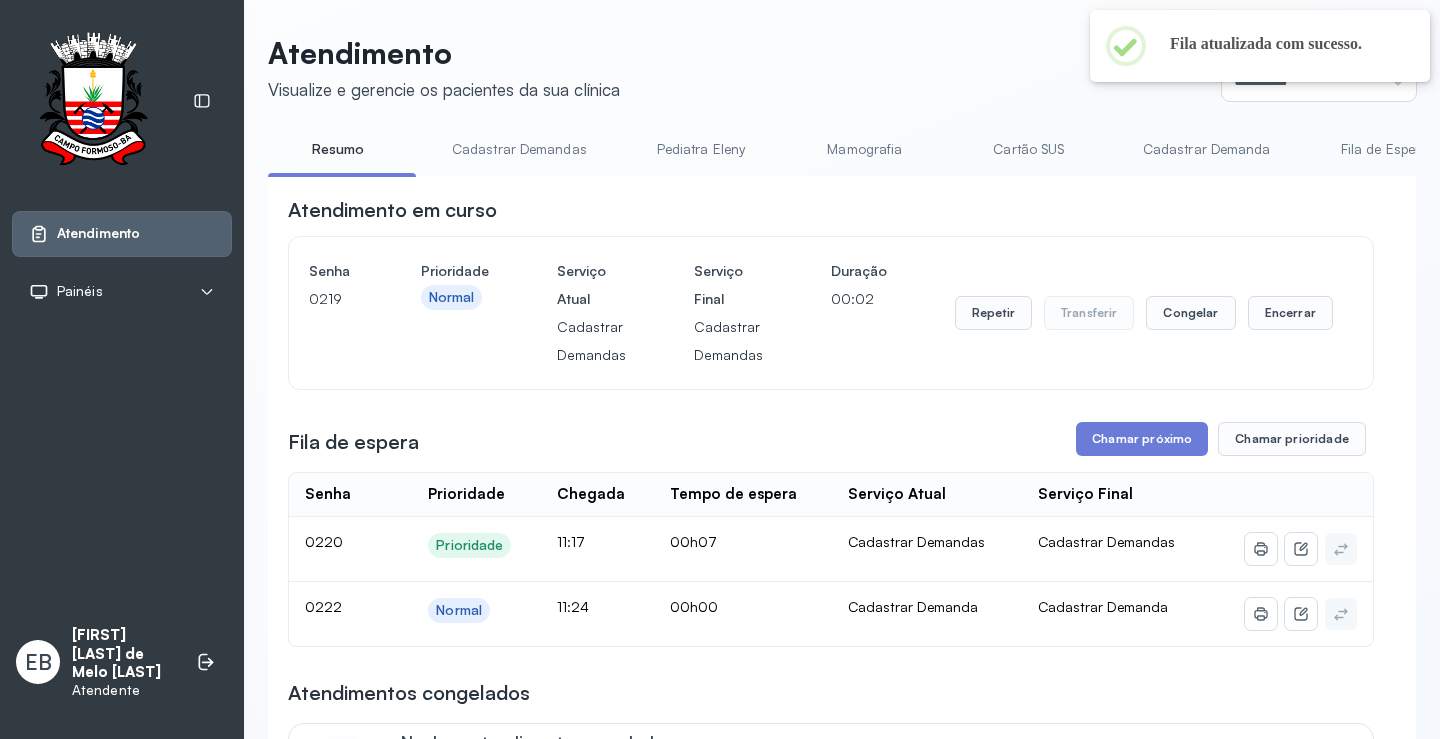 scroll, scrollTop: 200, scrollLeft: 0, axis: vertical 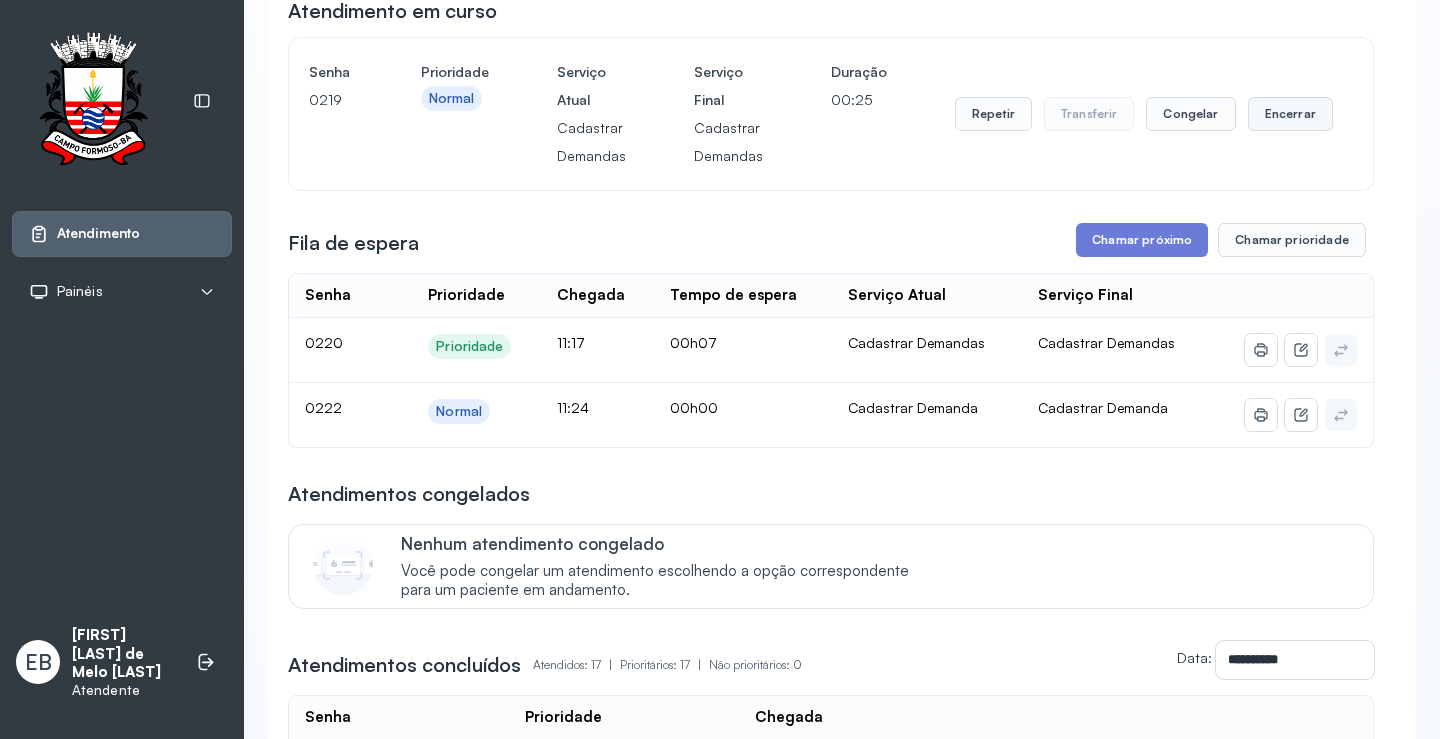 click on "Encerrar" at bounding box center (1290, 114) 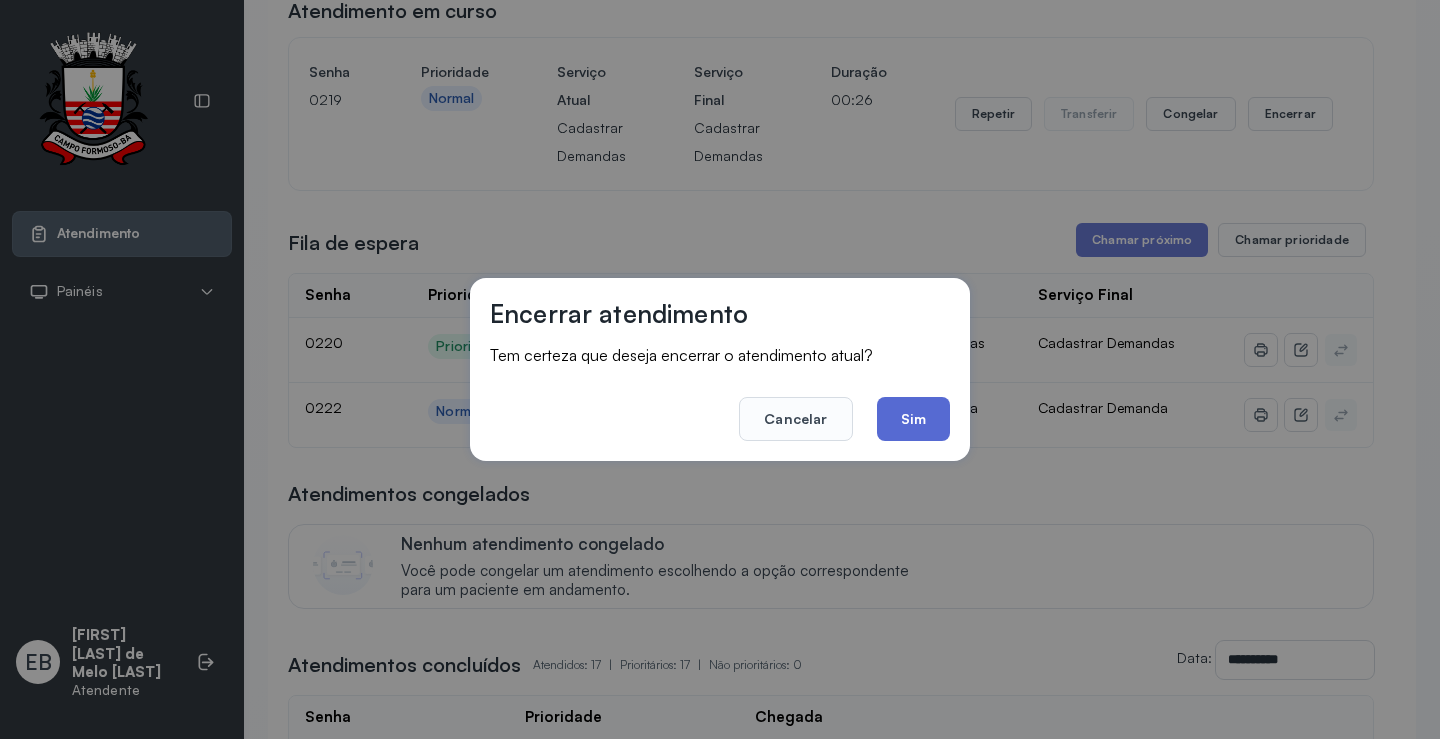 click on "Sim" 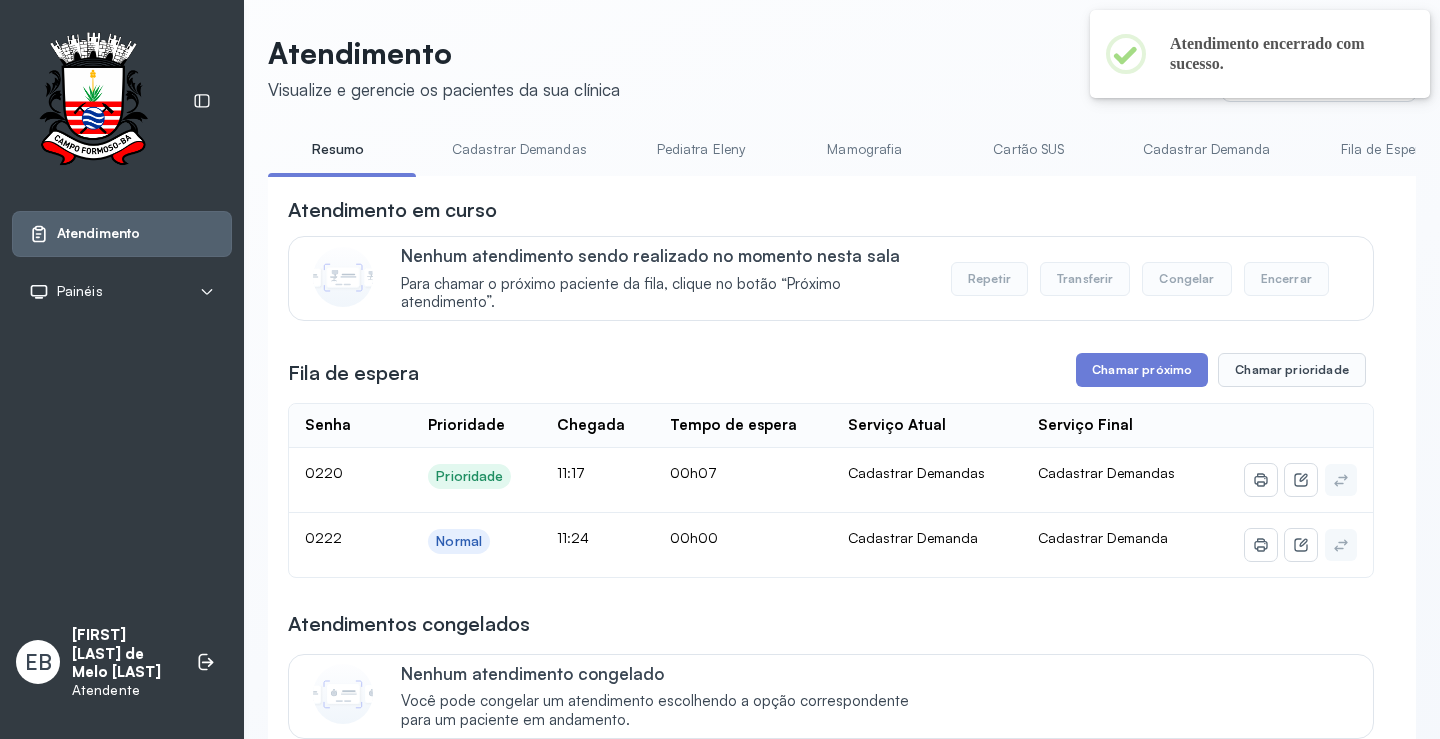 scroll, scrollTop: 200, scrollLeft: 0, axis: vertical 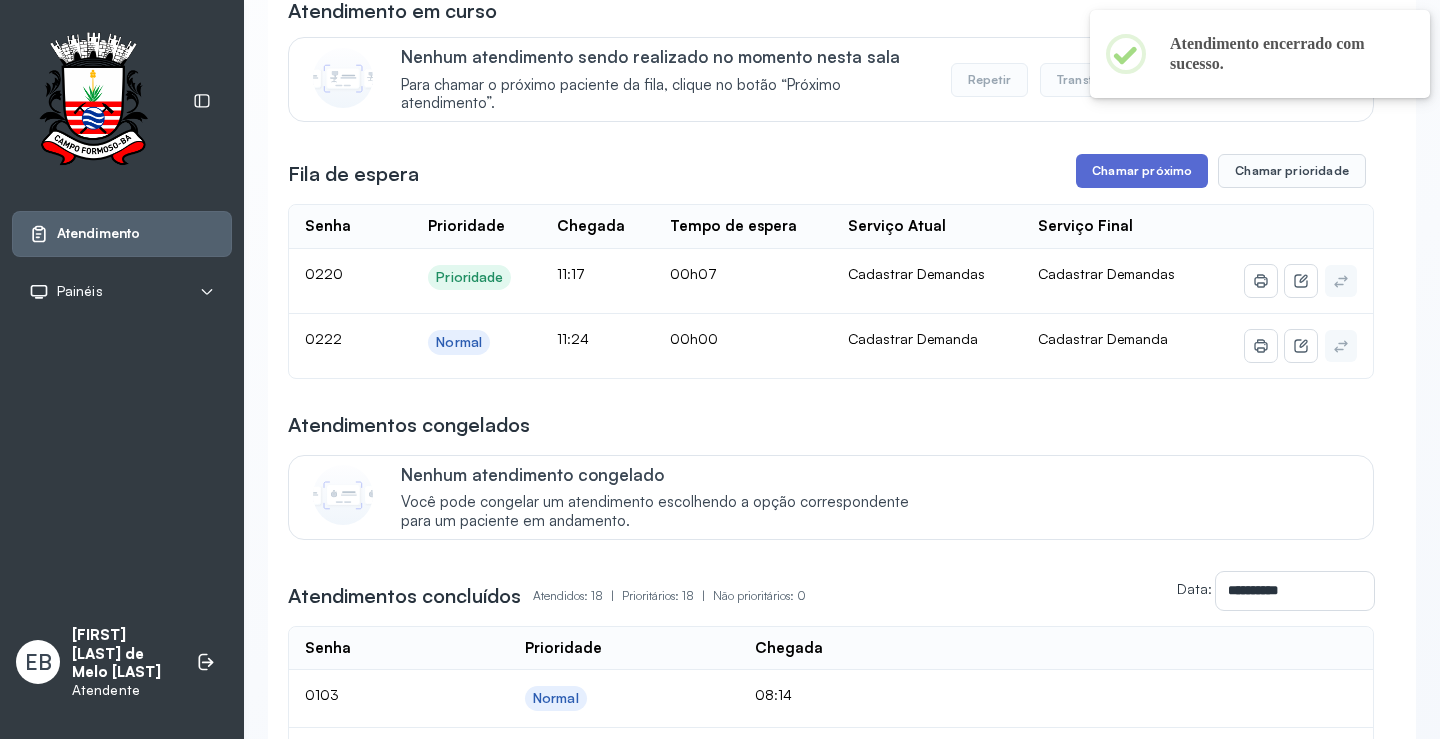 click on "Chamar próximo" at bounding box center [1142, 171] 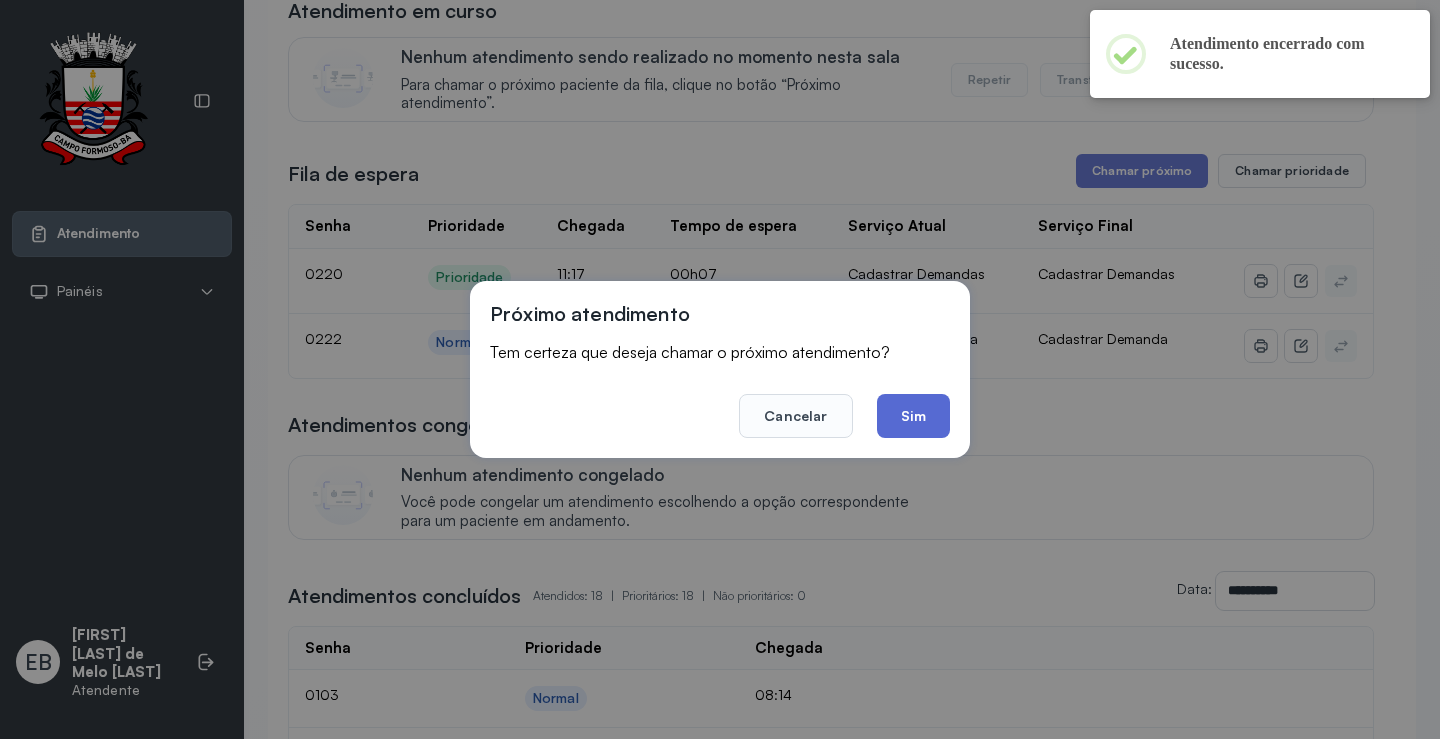 click on "Sim" 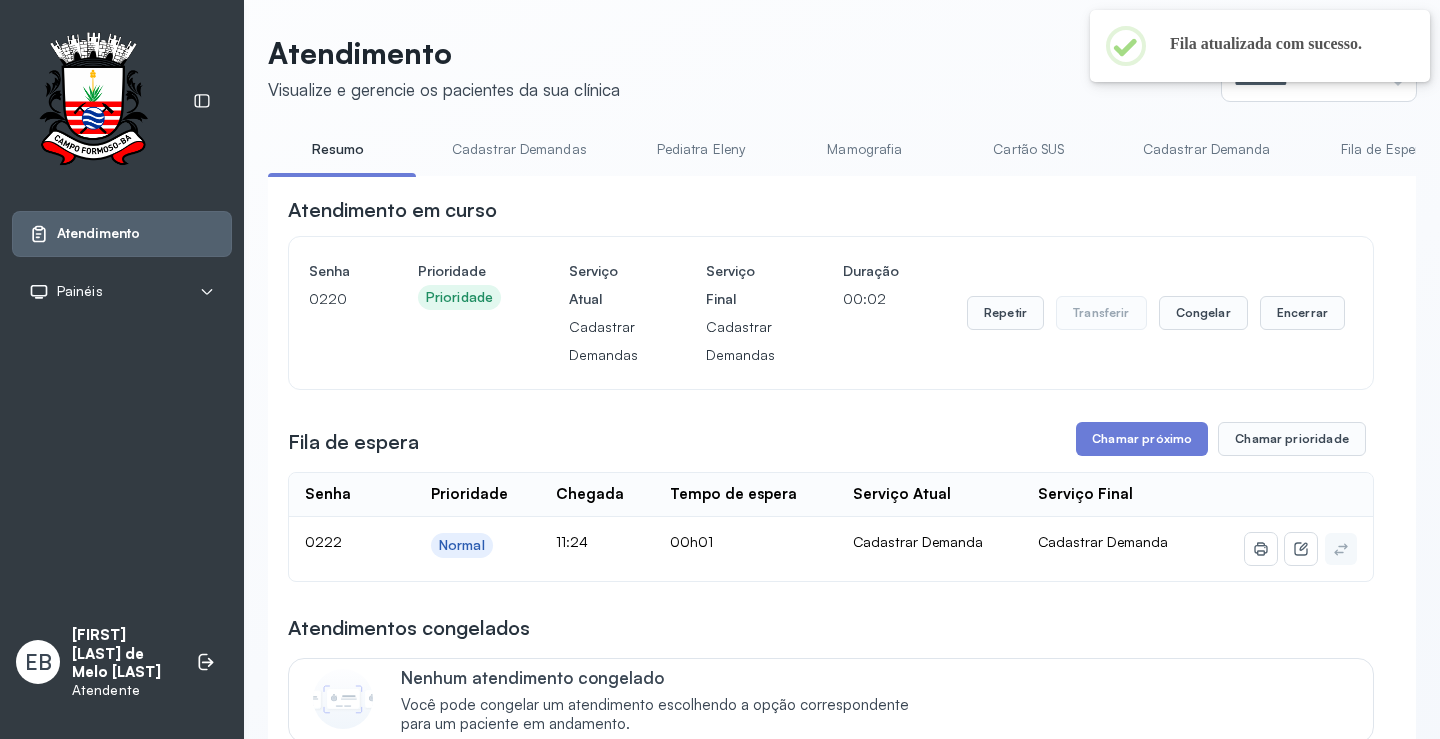 scroll, scrollTop: 200, scrollLeft: 0, axis: vertical 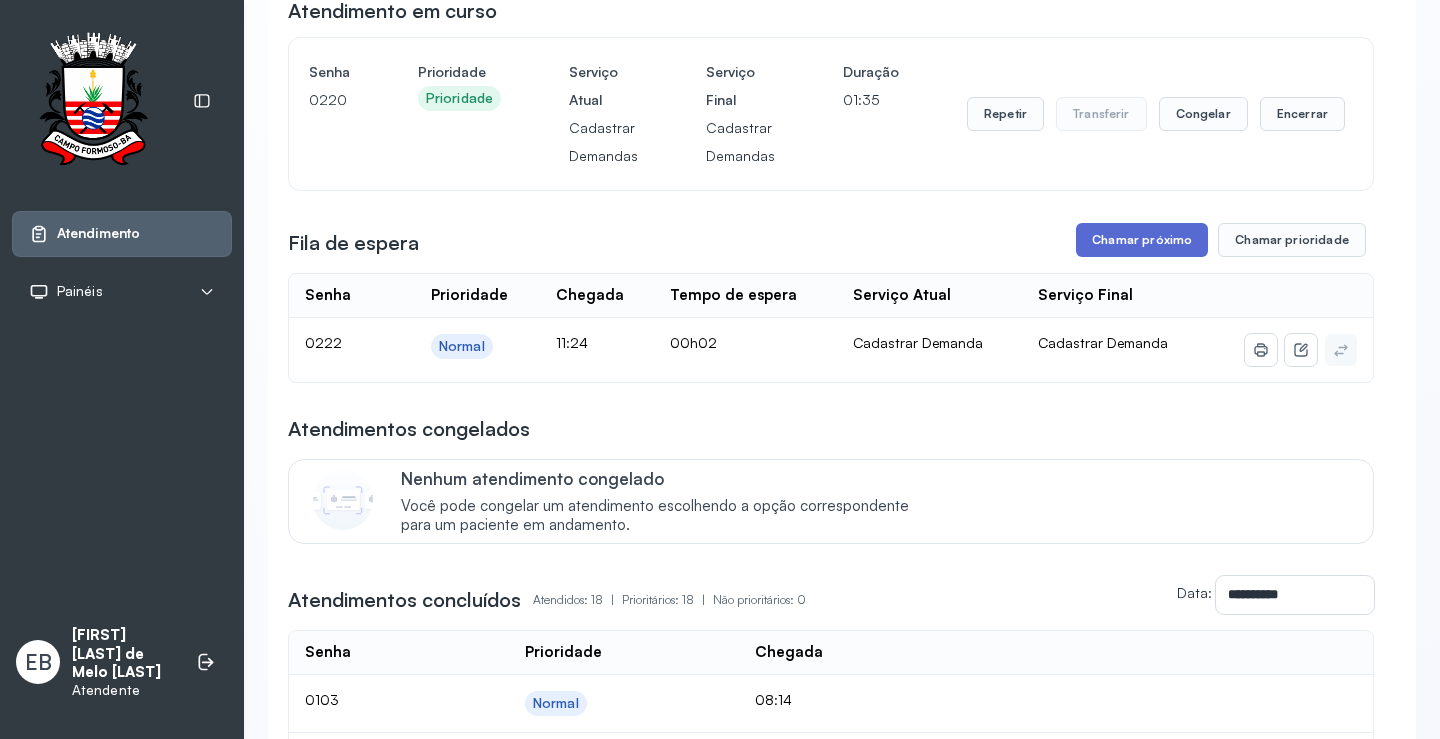 click on "Chamar próximo" at bounding box center [1142, 240] 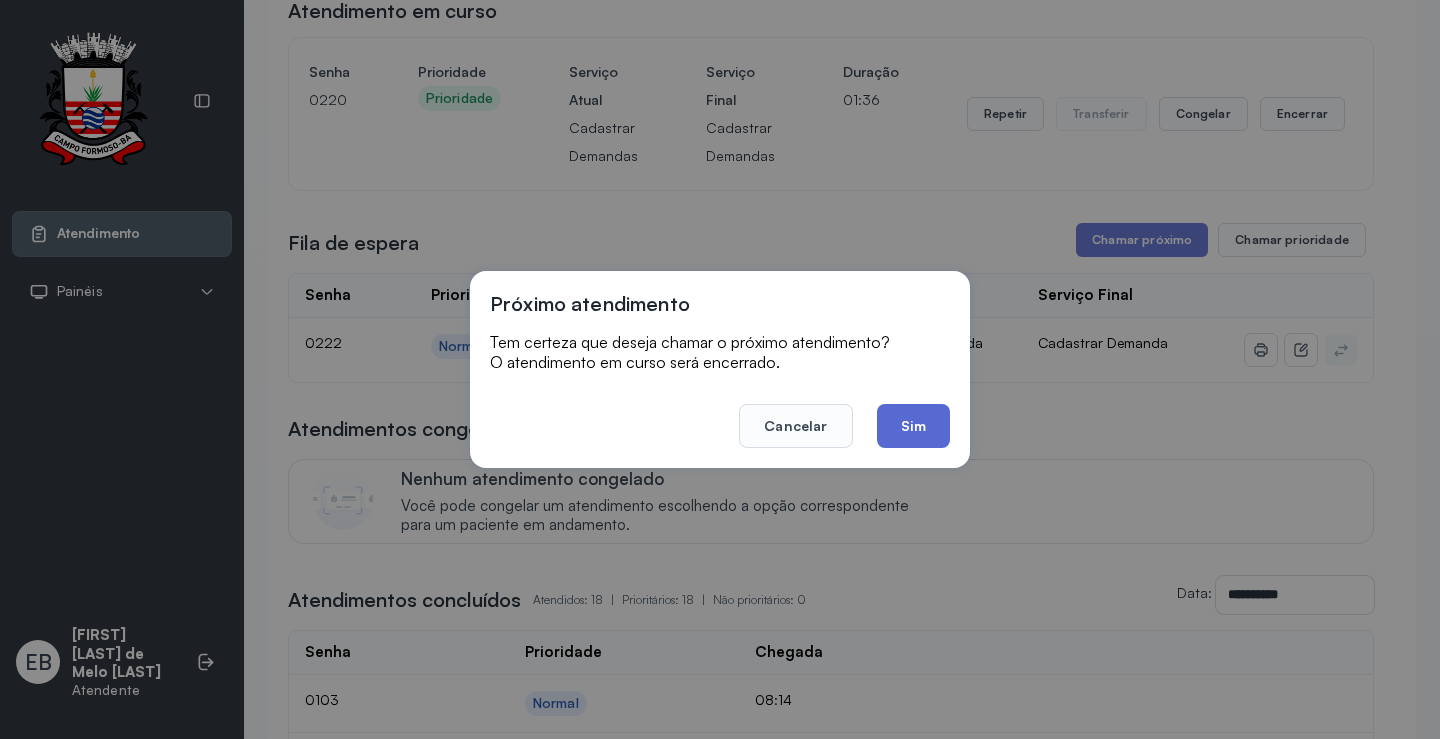 click on "Sim" 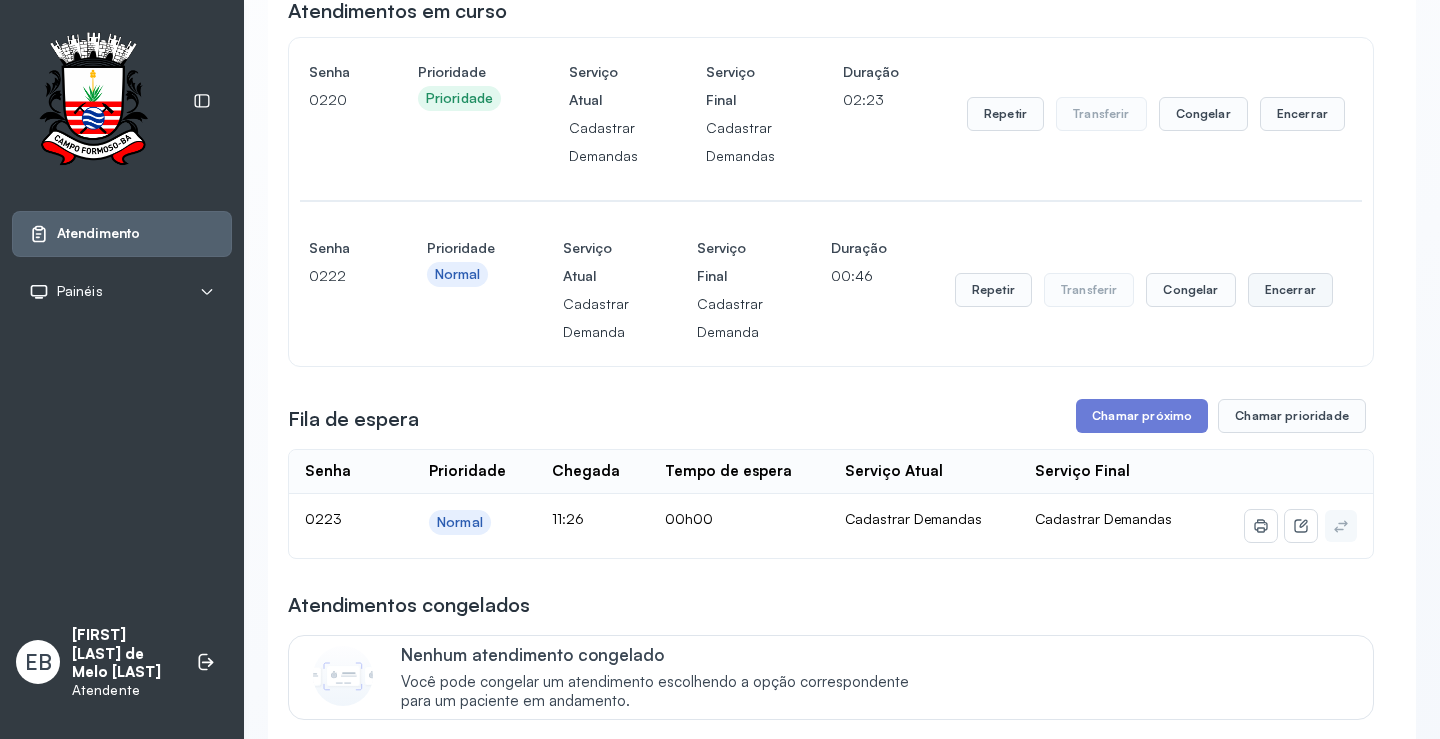 scroll, scrollTop: 1, scrollLeft: 0, axis: vertical 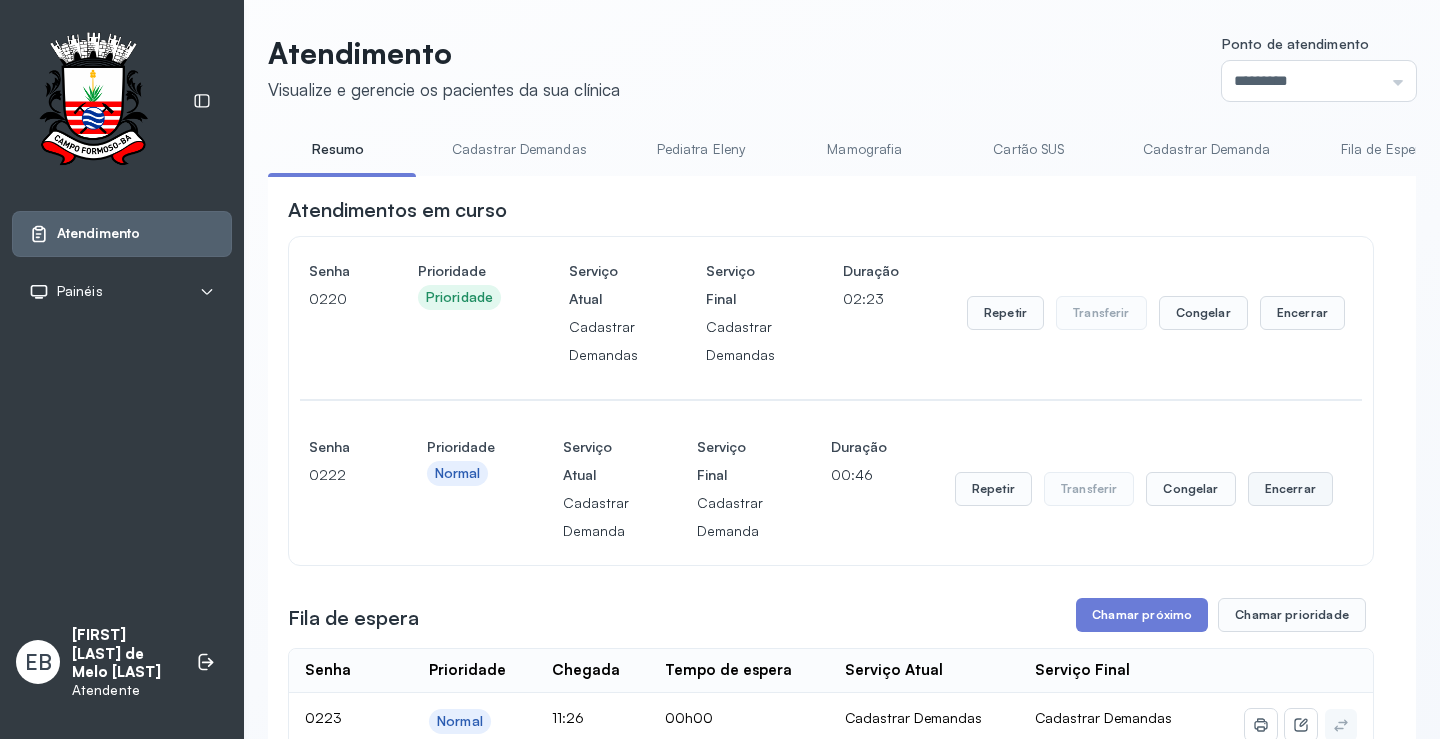 click on "**********" at bounding box center [831, 1173] 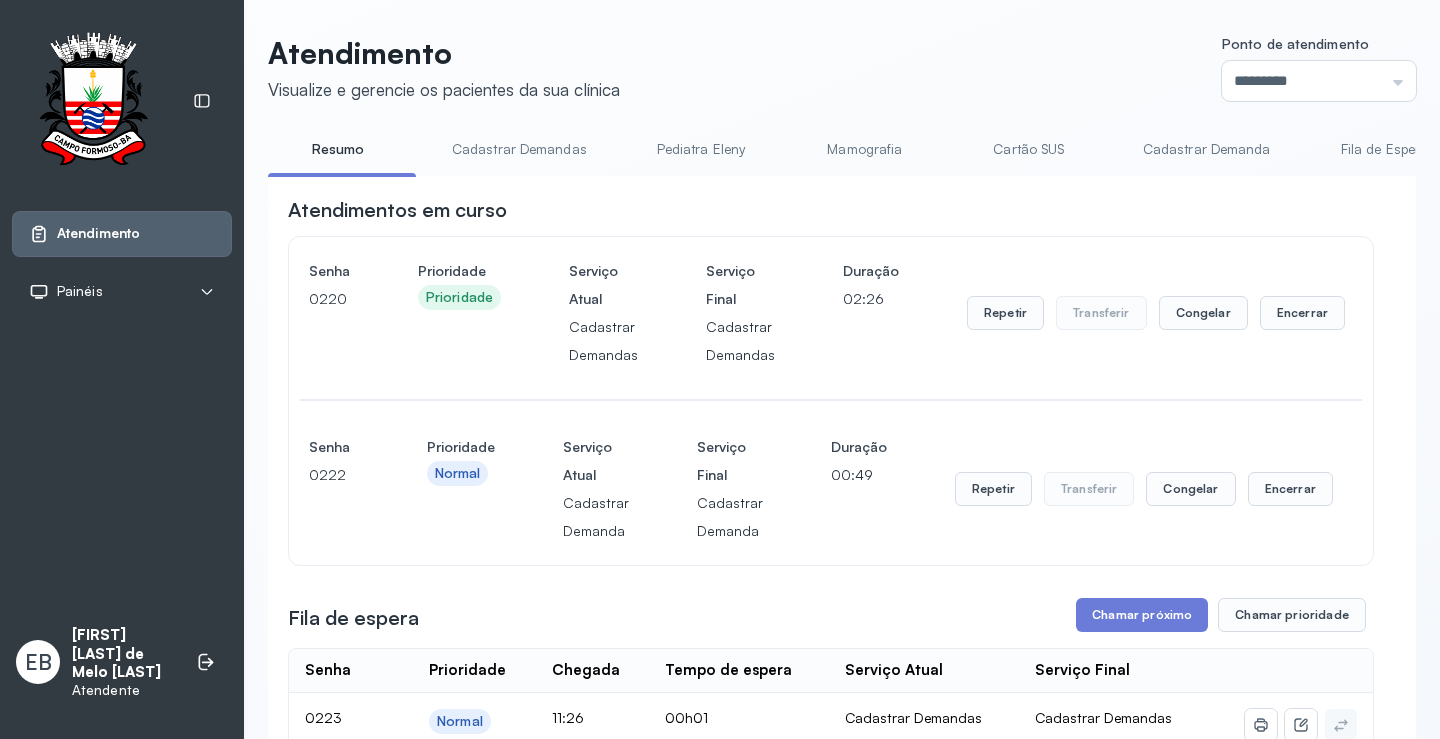 scroll, scrollTop: 200, scrollLeft: 0, axis: vertical 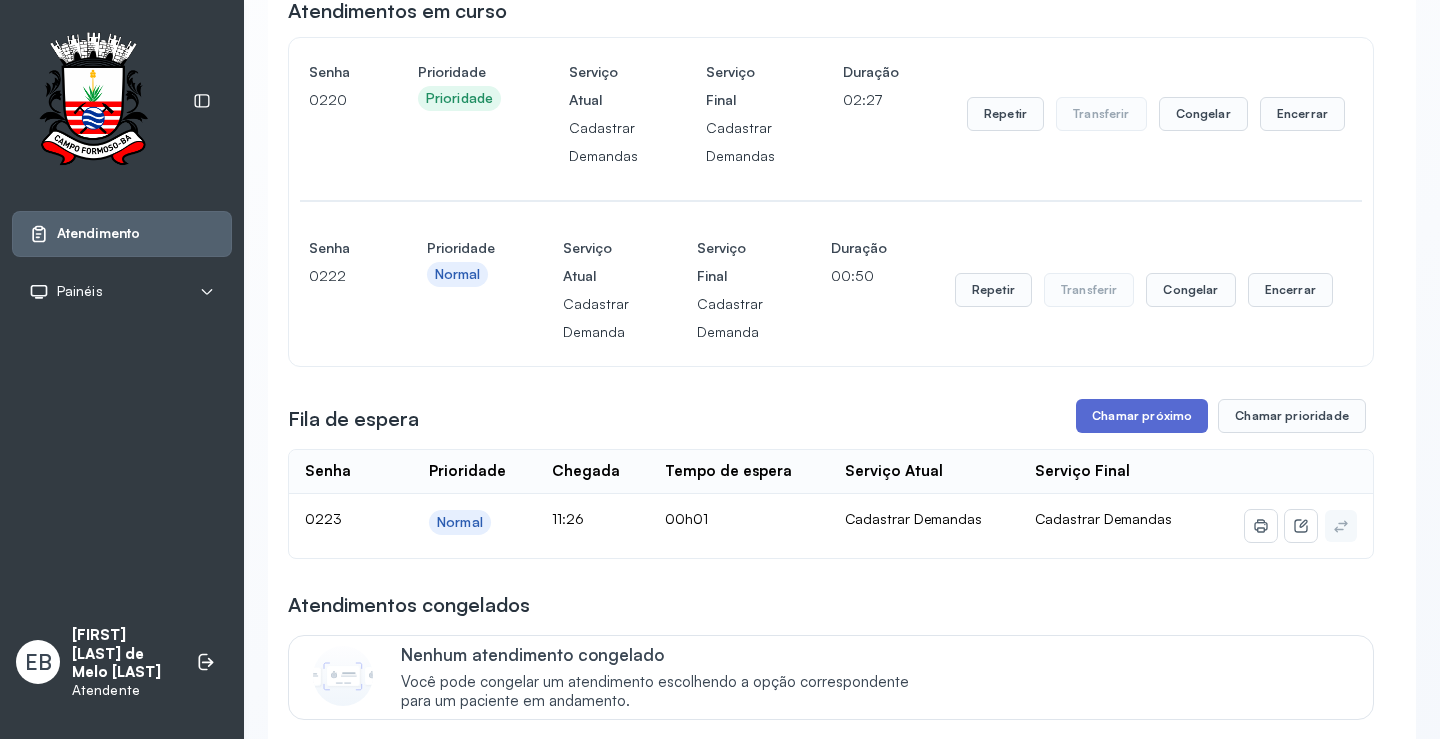 click on "Chamar próximo" at bounding box center (1142, 416) 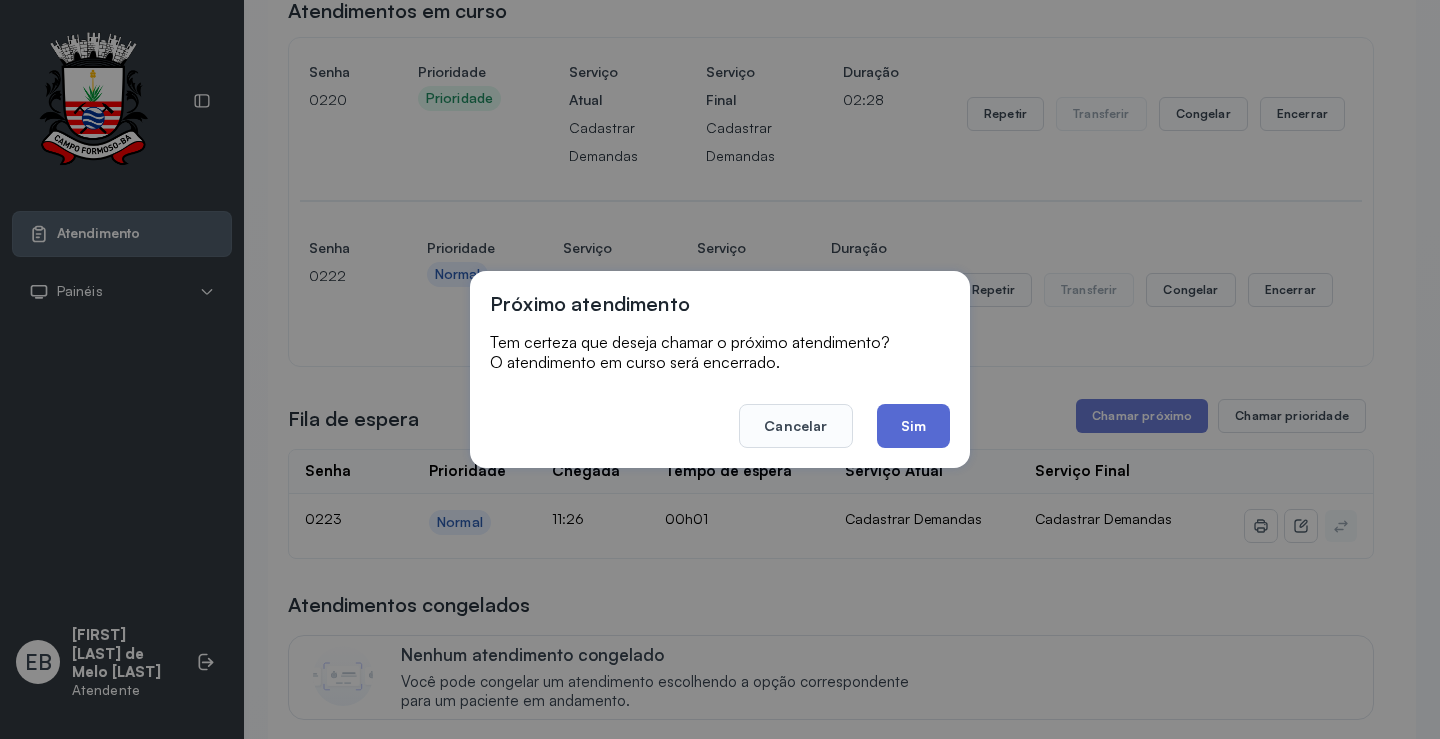 click on "Sim" 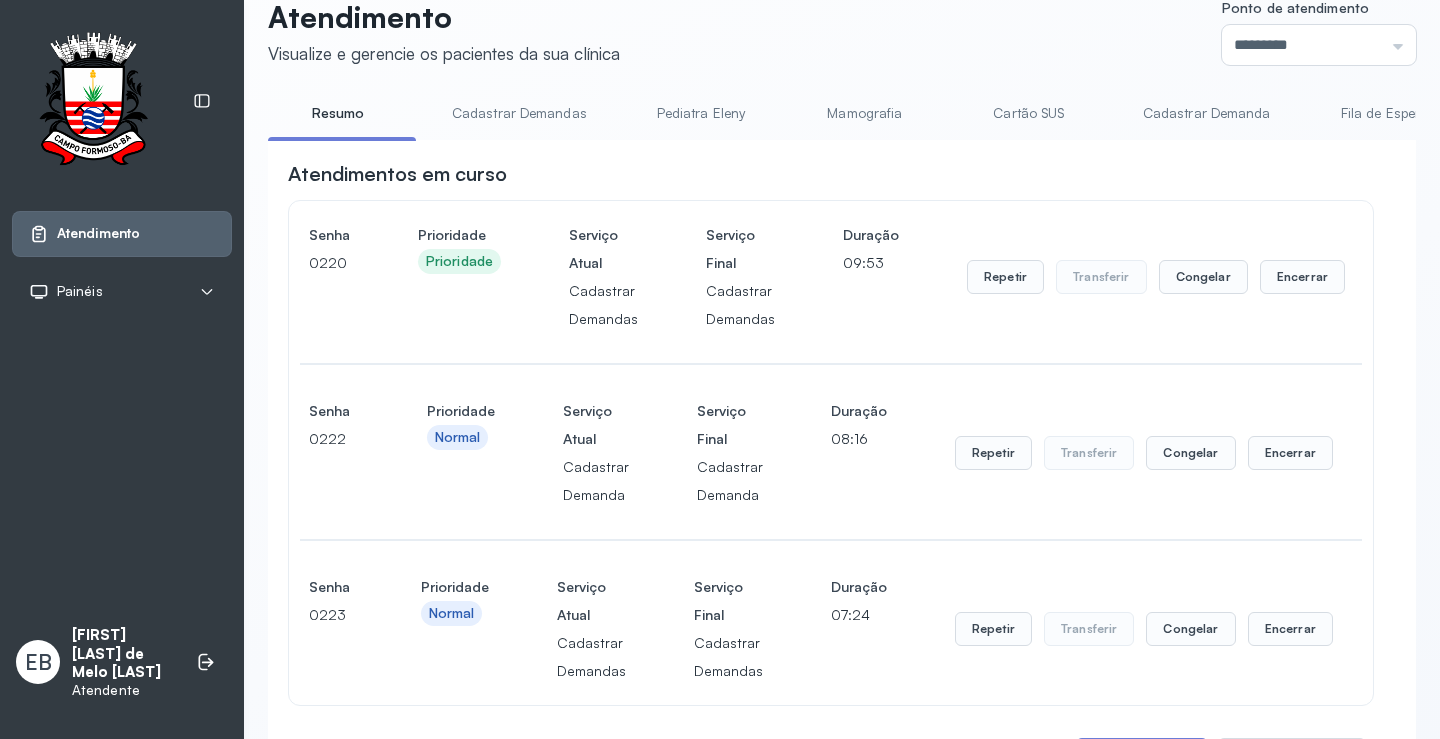 scroll, scrollTop: 0, scrollLeft: 0, axis: both 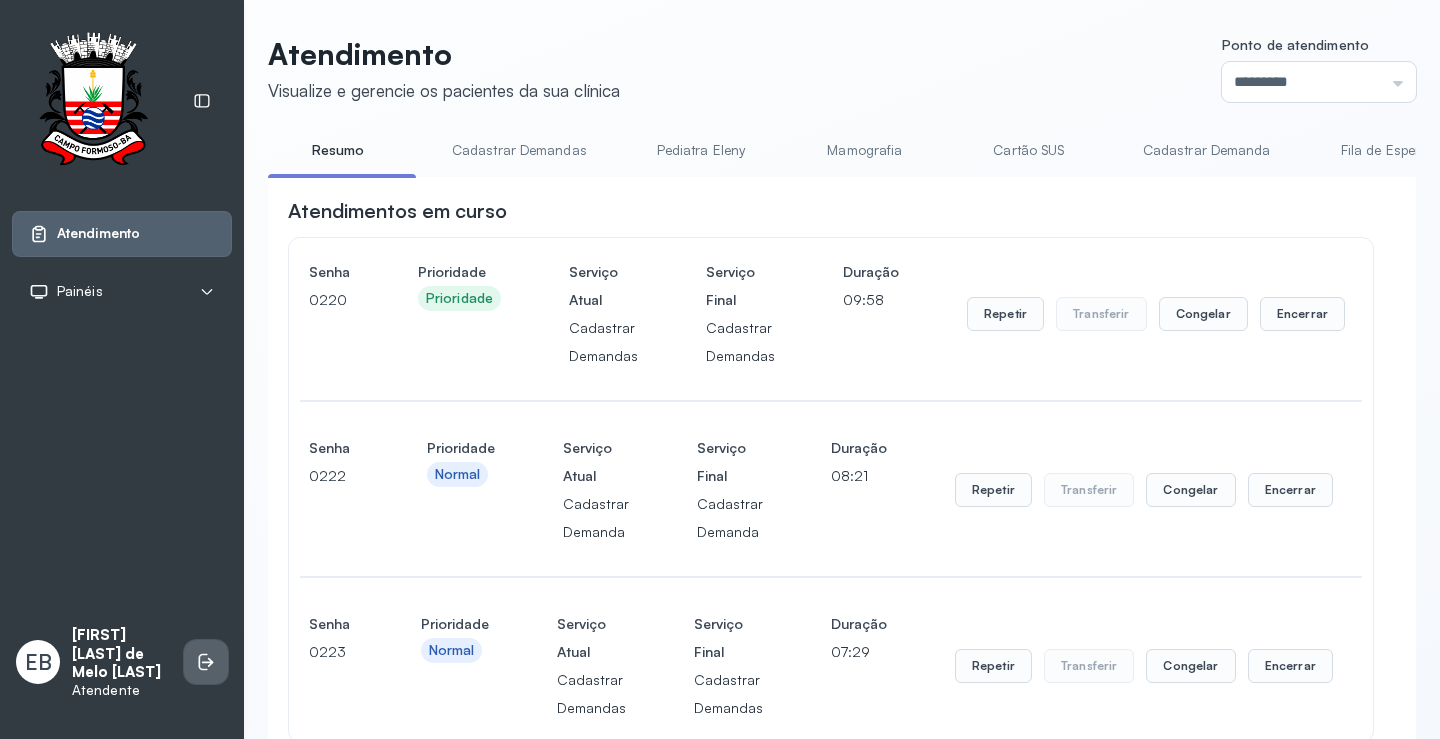 click at bounding box center (206, 662) 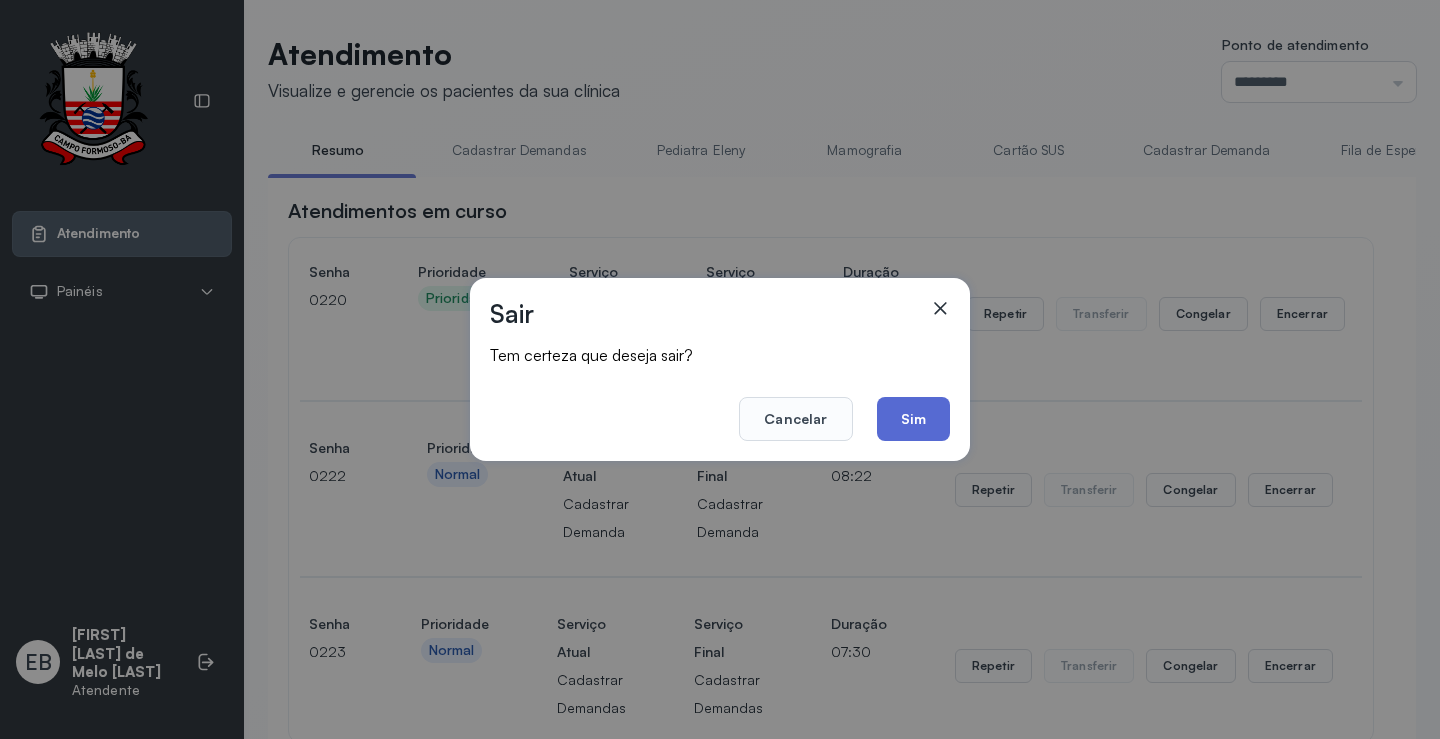 click on "Sim" 